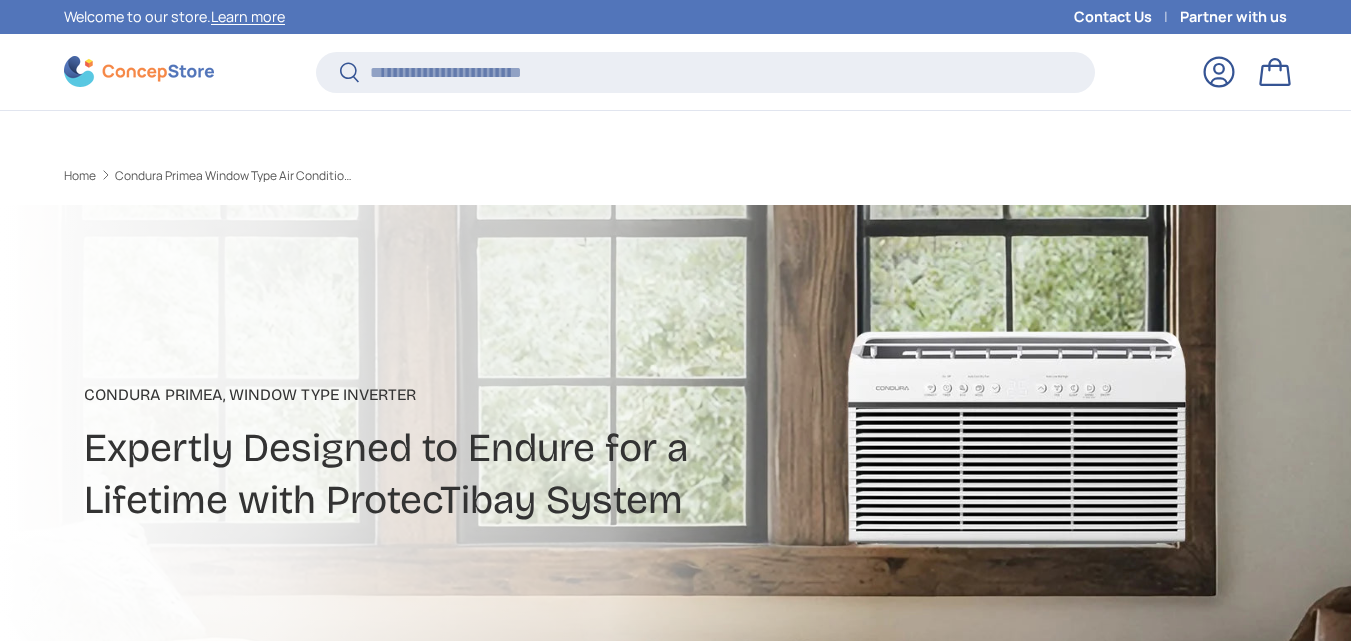 scroll, scrollTop: 409, scrollLeft: 0, axis: vertical 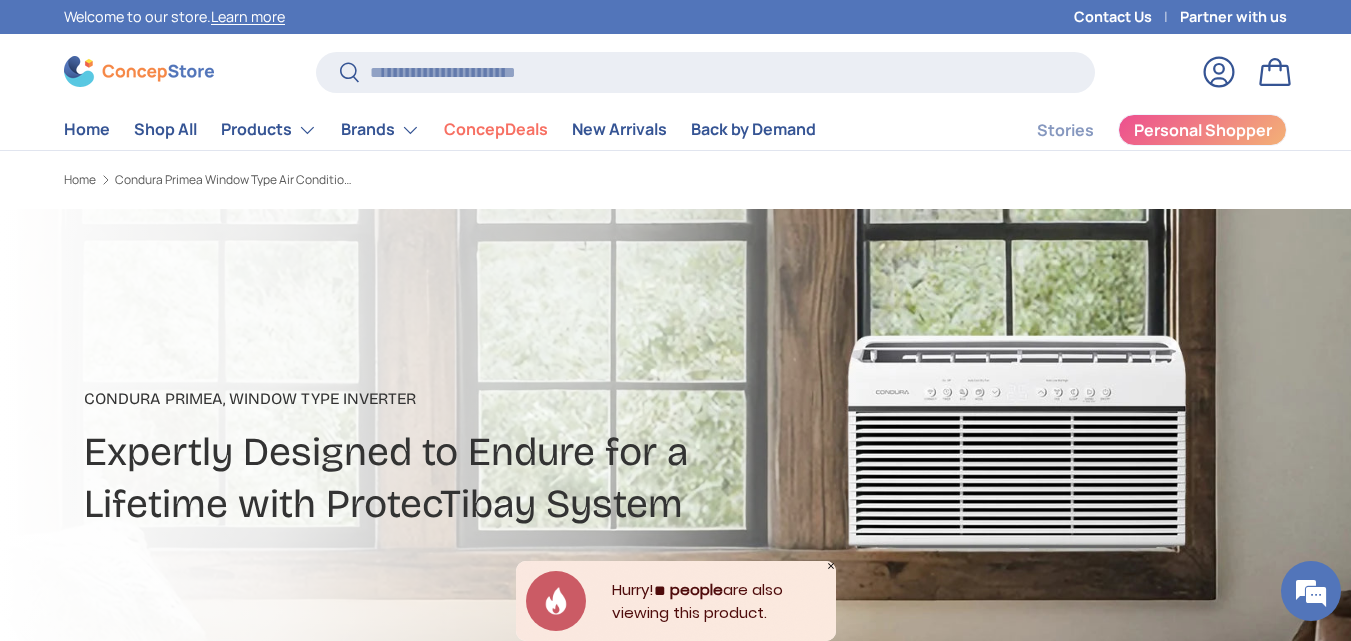 click on "Skip to content
Welcome to our store.  Learn more
Contact Us Partner with us
Search
Search
Reset
Log in
Bag
Menu
Home Shop All
Products
Back" at bounding box center [675, 3099] 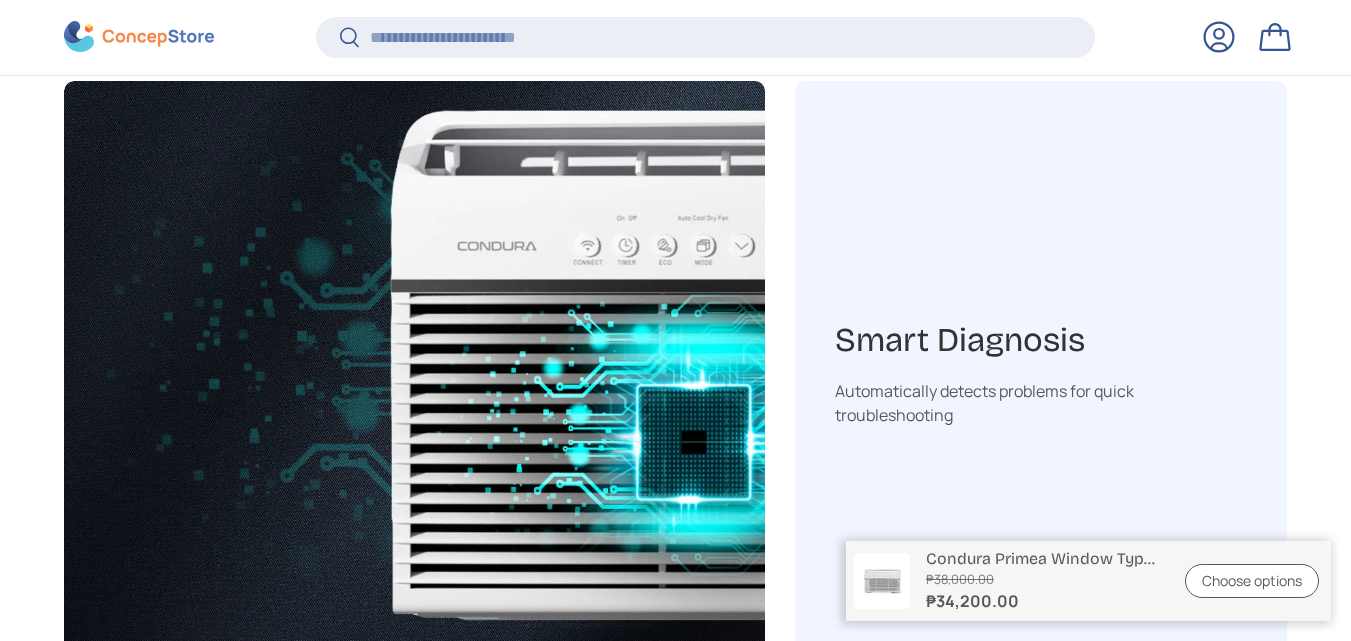 scroll, scrollTop: 3188, scrollLeft: 0, axis: vertical 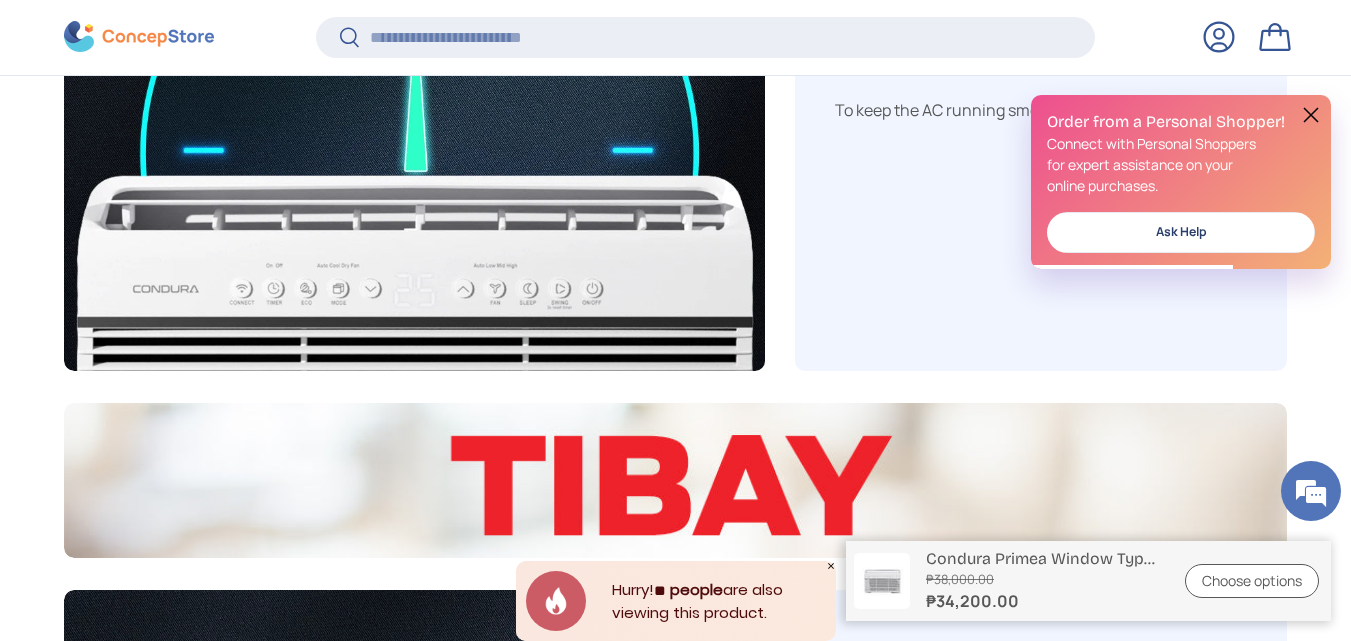 drag, startPoint x: 1362, startPoint y: 246, endPoint x: 1357, endPoint y: 355, distance: 109.11462 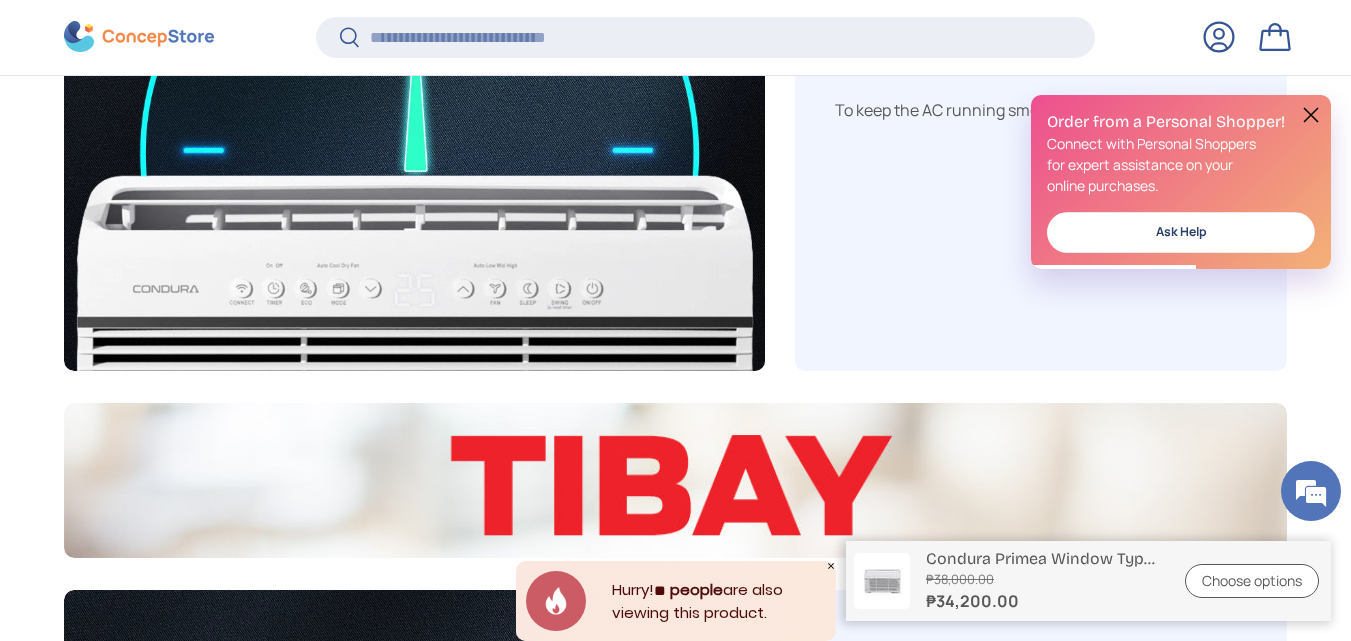 click at bounding box center (1311, 115) 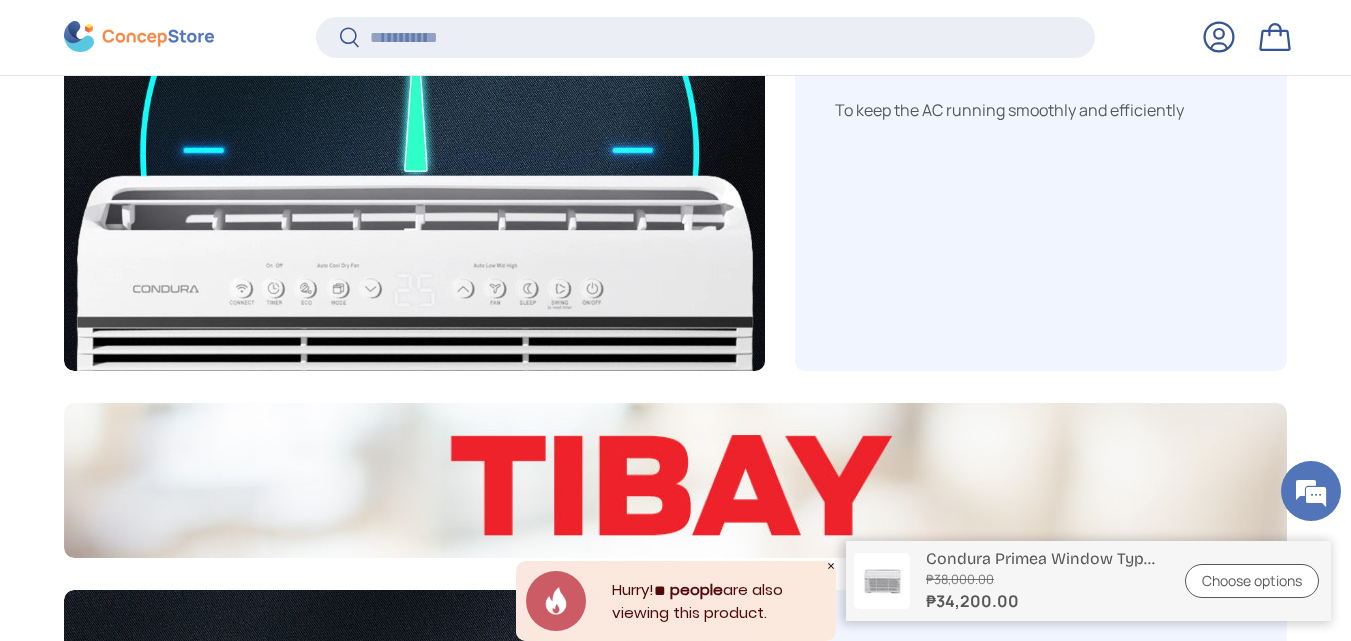 scroll, scrollTop: 0, scrollLeft: 0, axis: both 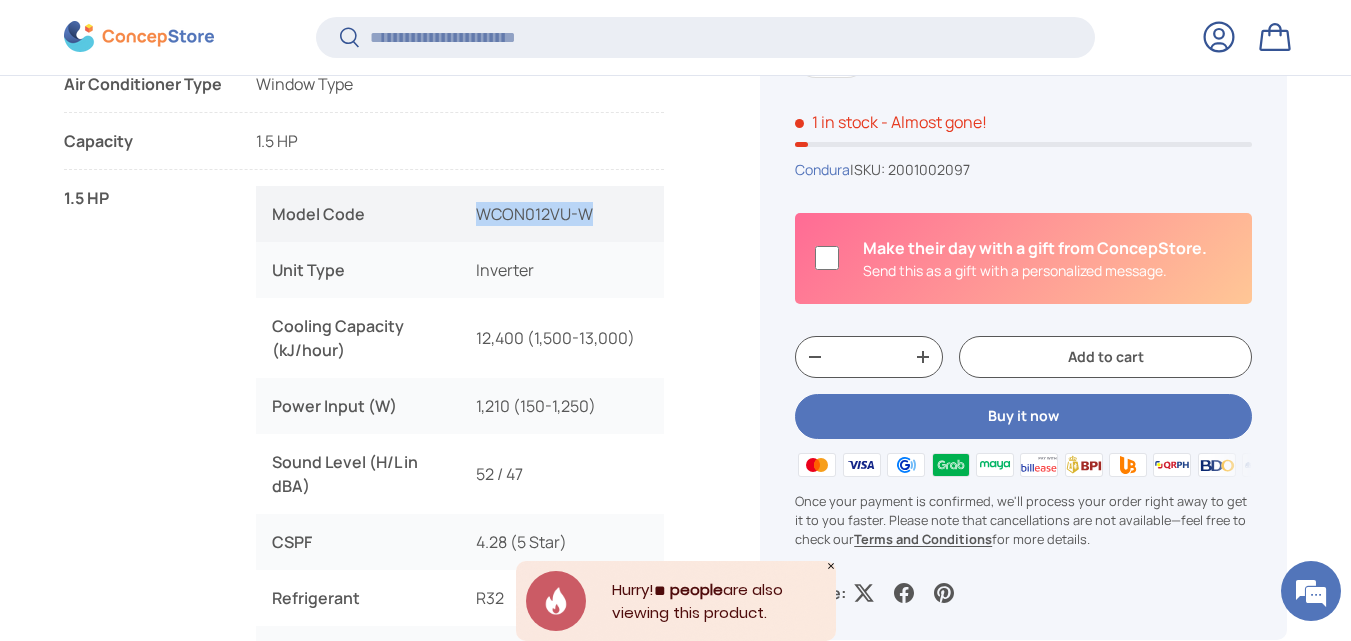 drag, startPoint x: 475, startPoint y: 216, endPoint x: 622, endPoint y: 217, distance: 147.0034 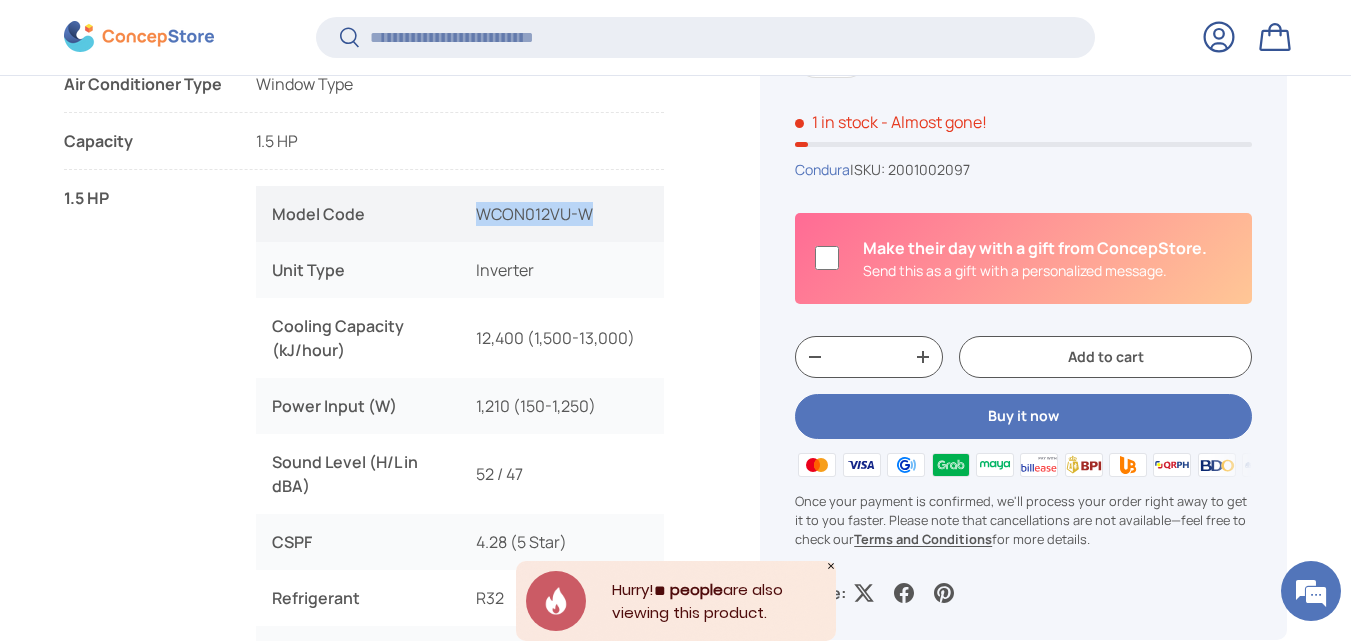 copy on "WCON012VU-W" 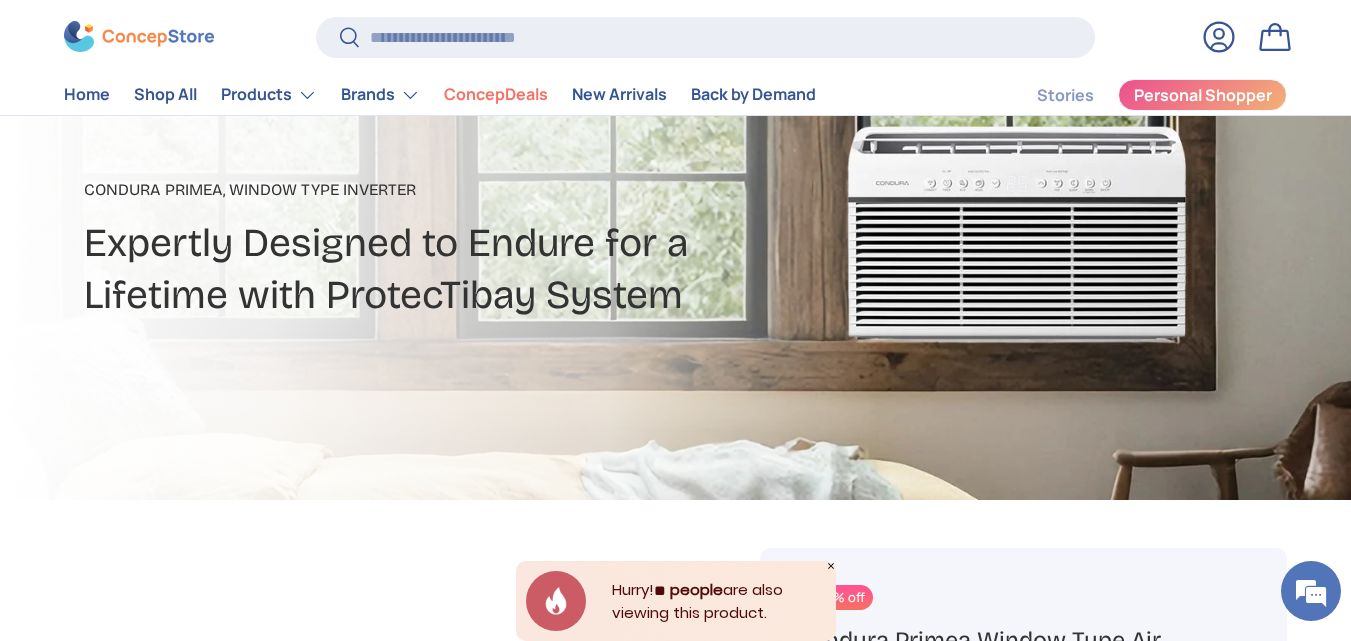 scroll, scrollTop: 40, scrollLeft: 0, axis: vertical 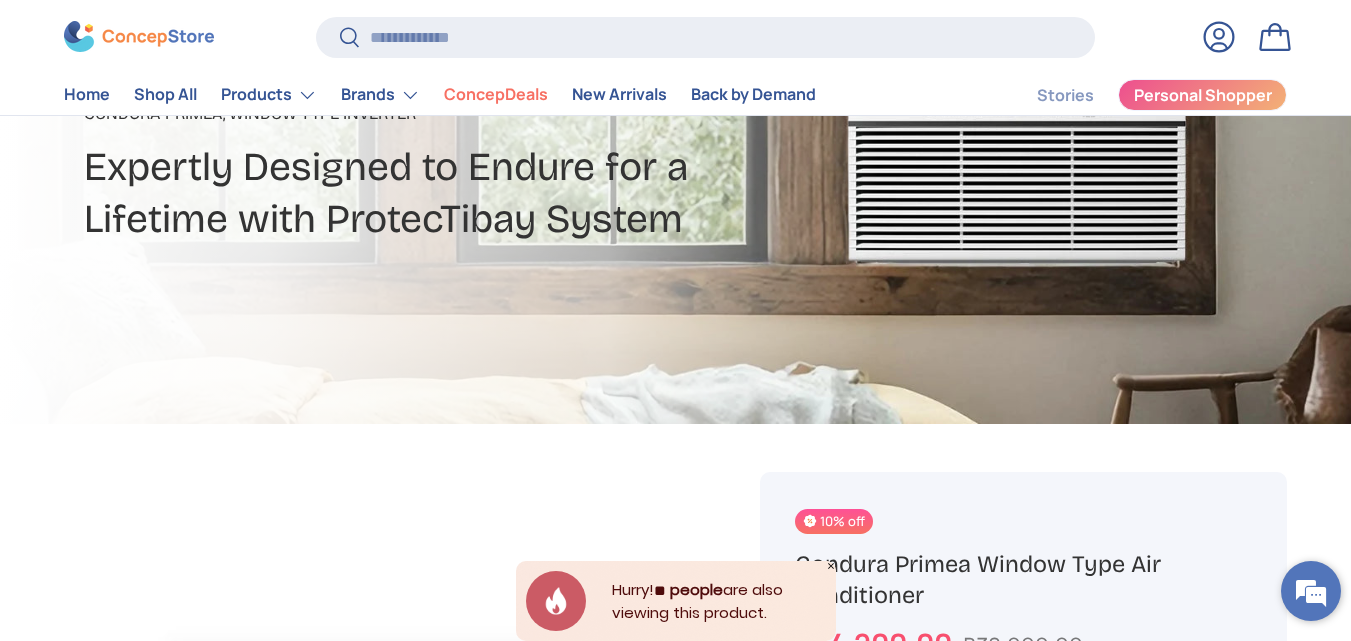 click at bounding box center (1311, 591) 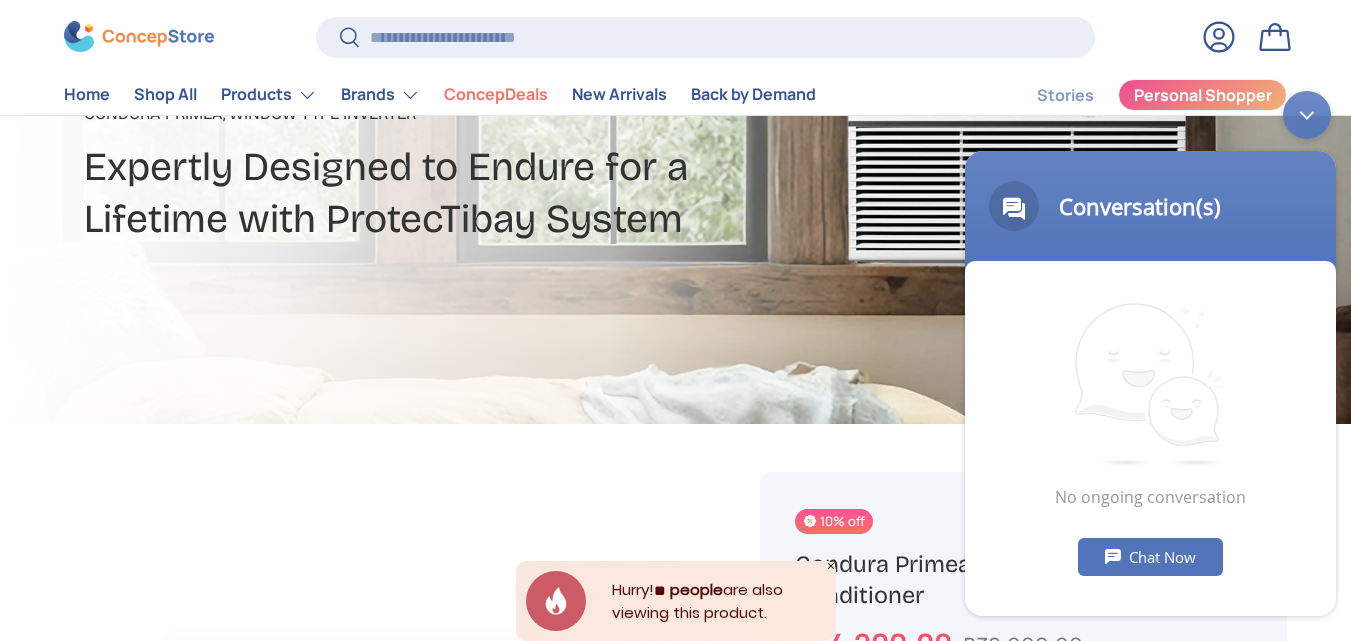 click on "Chat Now" at bounding box center [1150, 557] 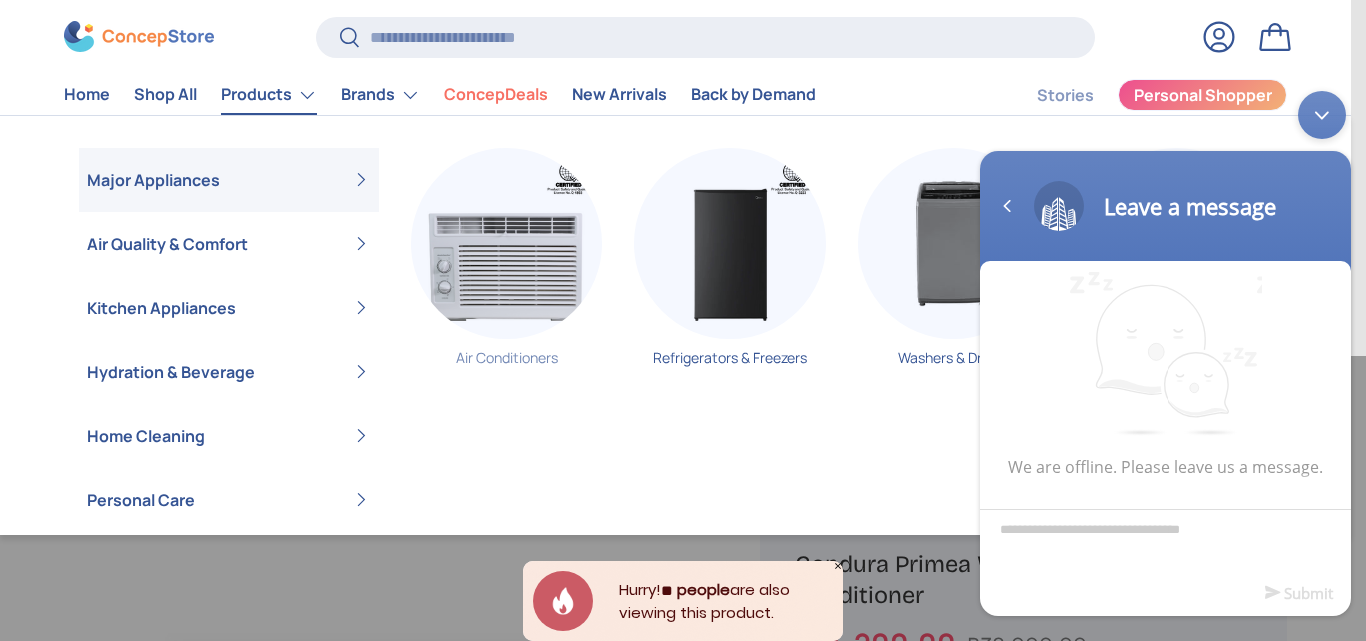 click at bounding box center (506, 243) 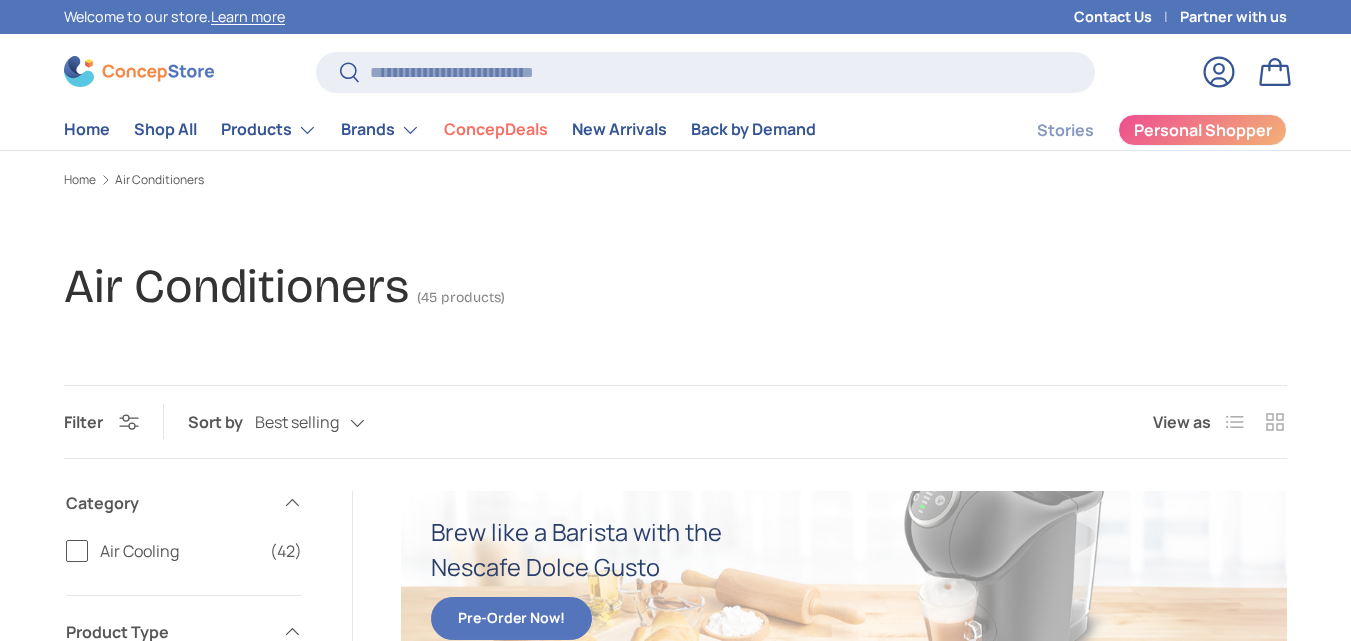 scroll, scrollTop: 0, scrollLeft: 0, axis: both 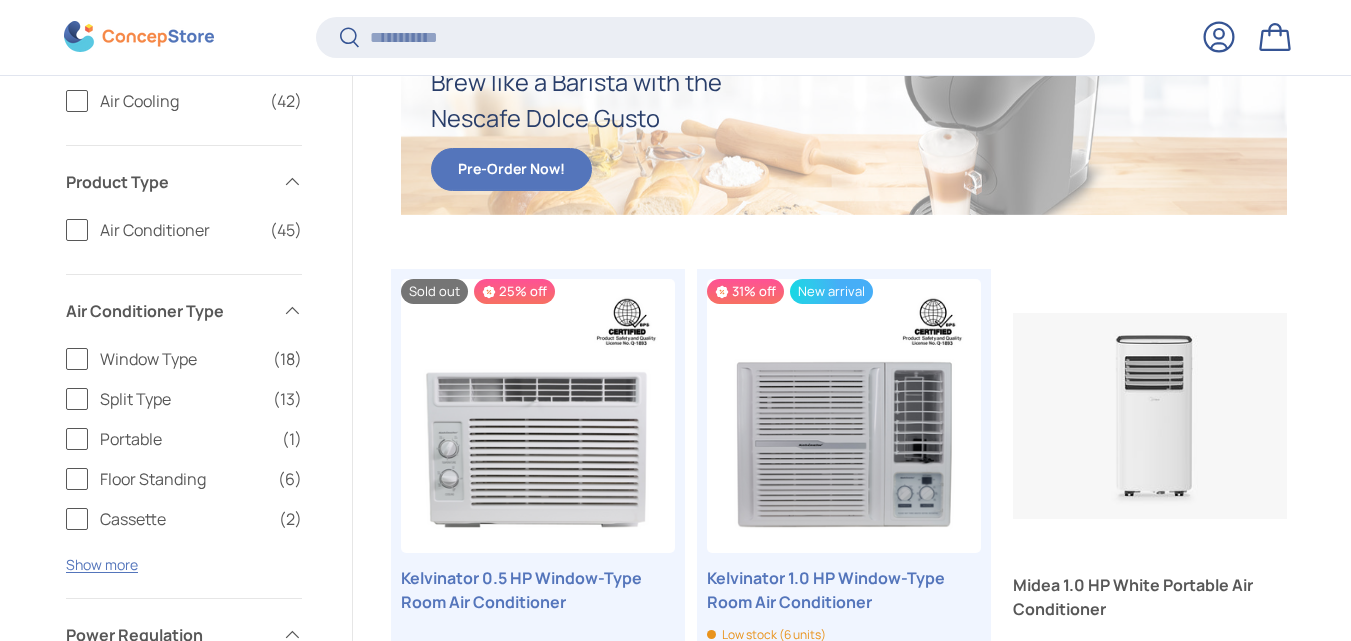 drag, startPoint x: 1359, startPoint y: 39, endPoint x: 1350, endPoint y: 87, distance: 48.83646 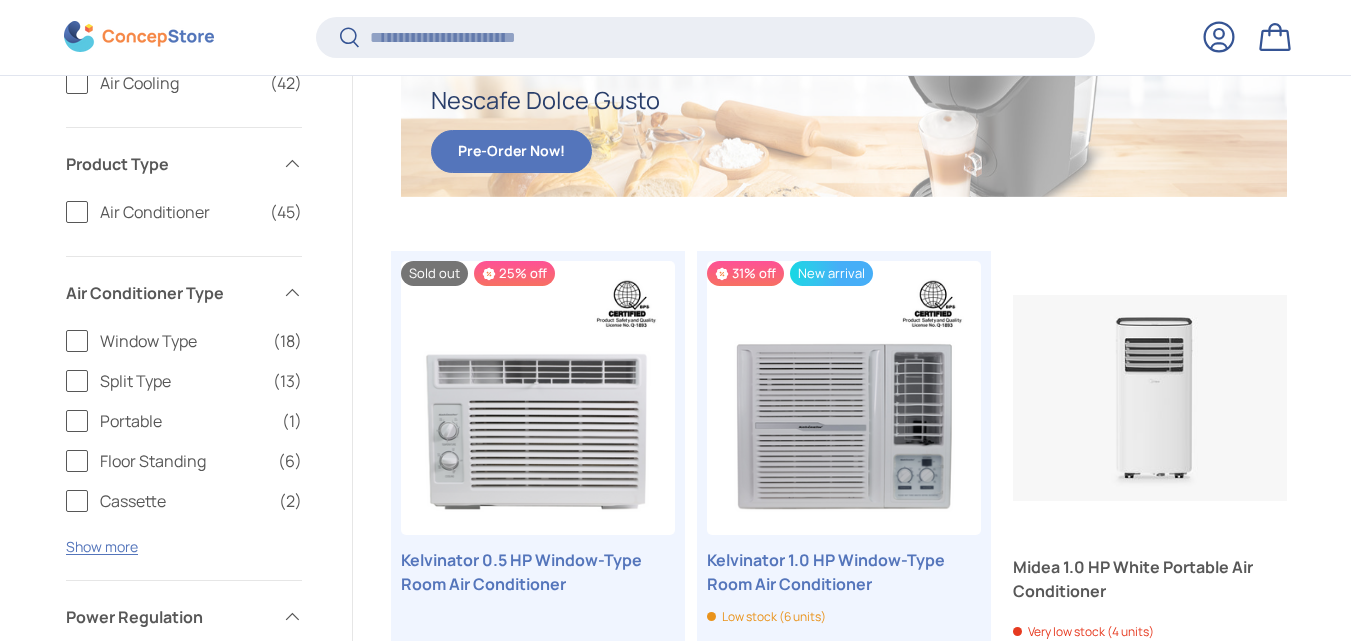click on "Window Type
(18)" at bounding box center [184, 341] 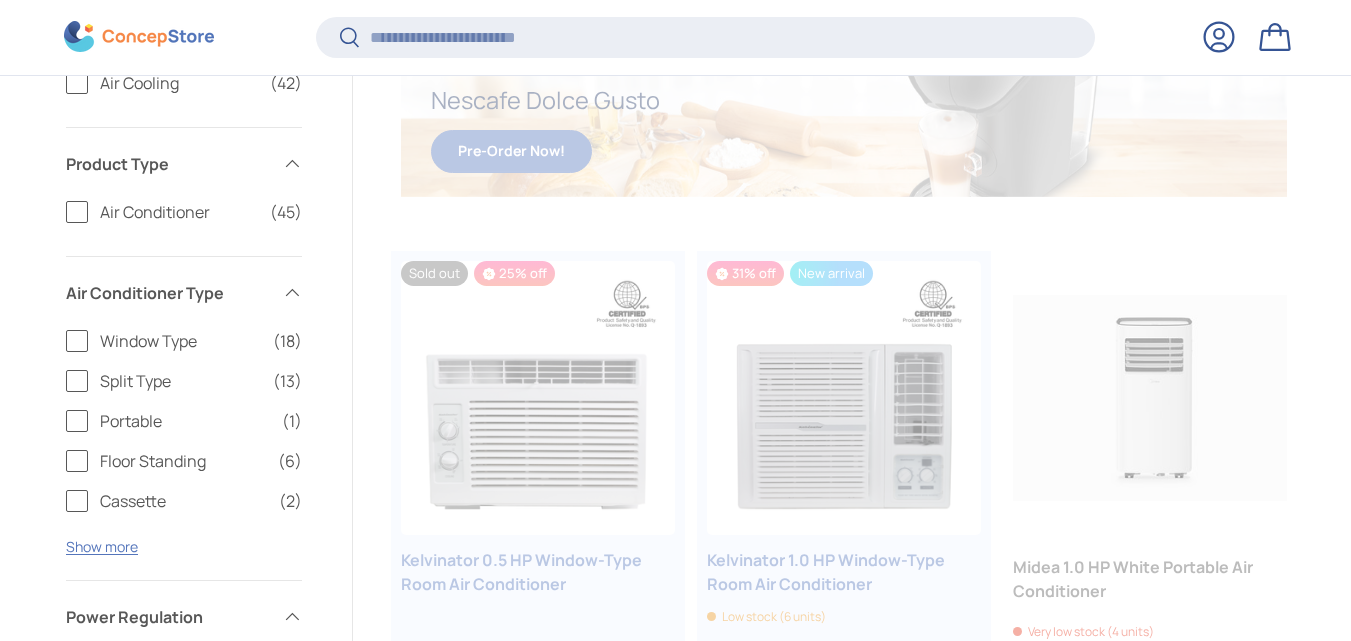 click on "Air Conditioner
(45)" at bounding box center (184, 212) 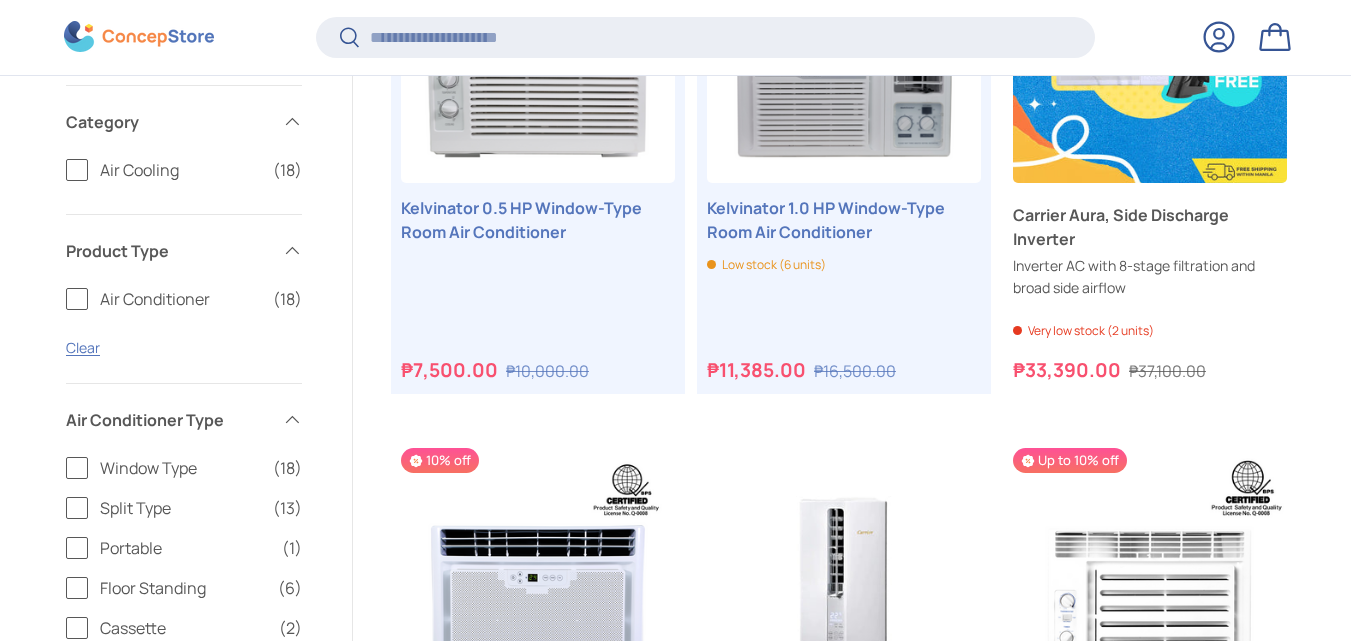 scroll, scrollTop: 584, scrollLeft: 0, axis: vertical 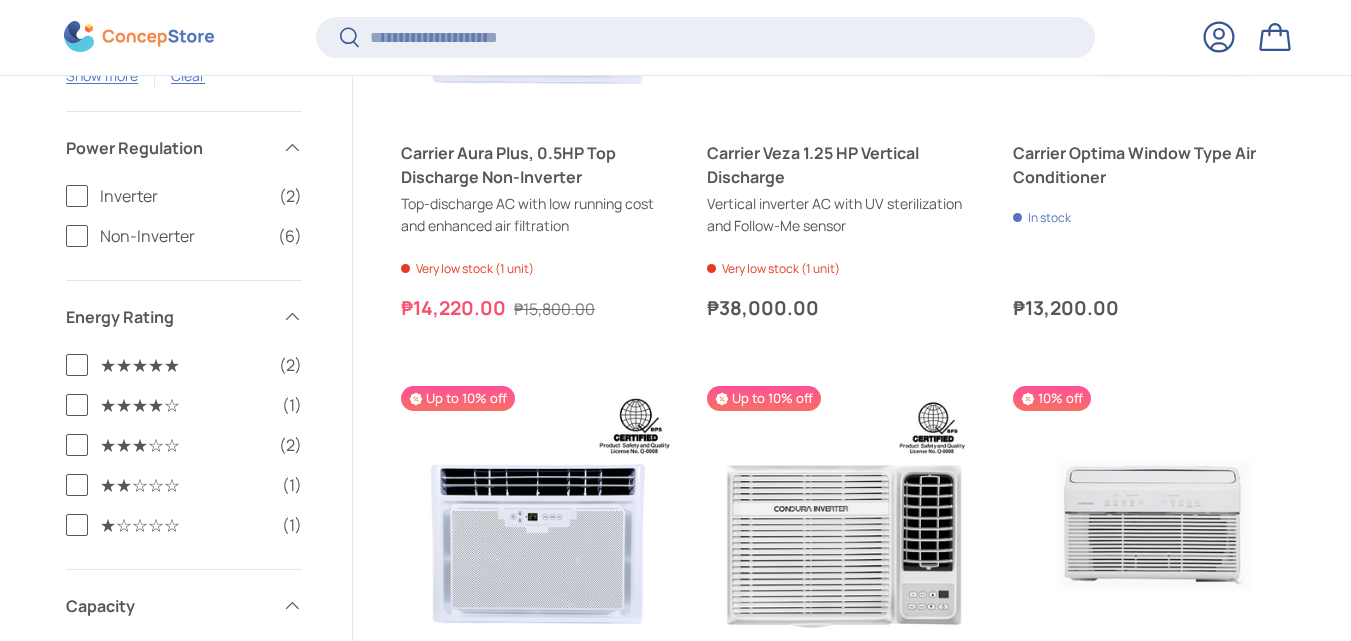 click on "Inverter
(2)" at bounding box center (184, 196) 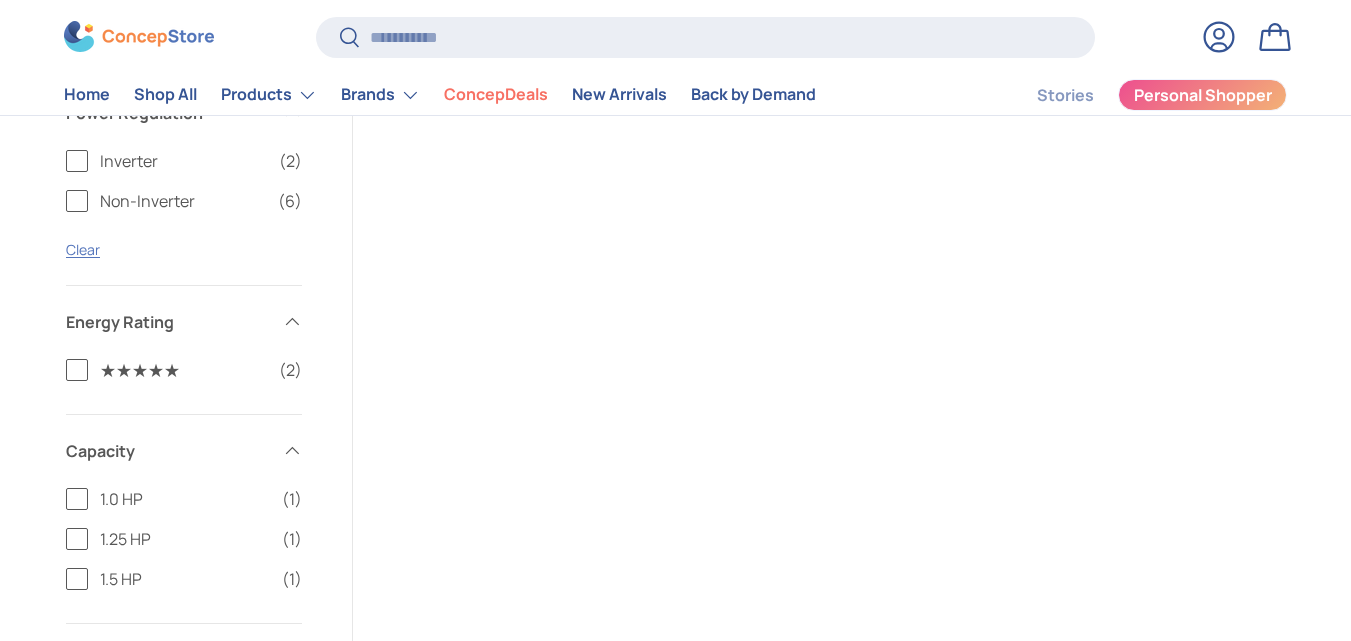scroll, scrollTop: 1006, scrollLeft: 0, axis: vertical 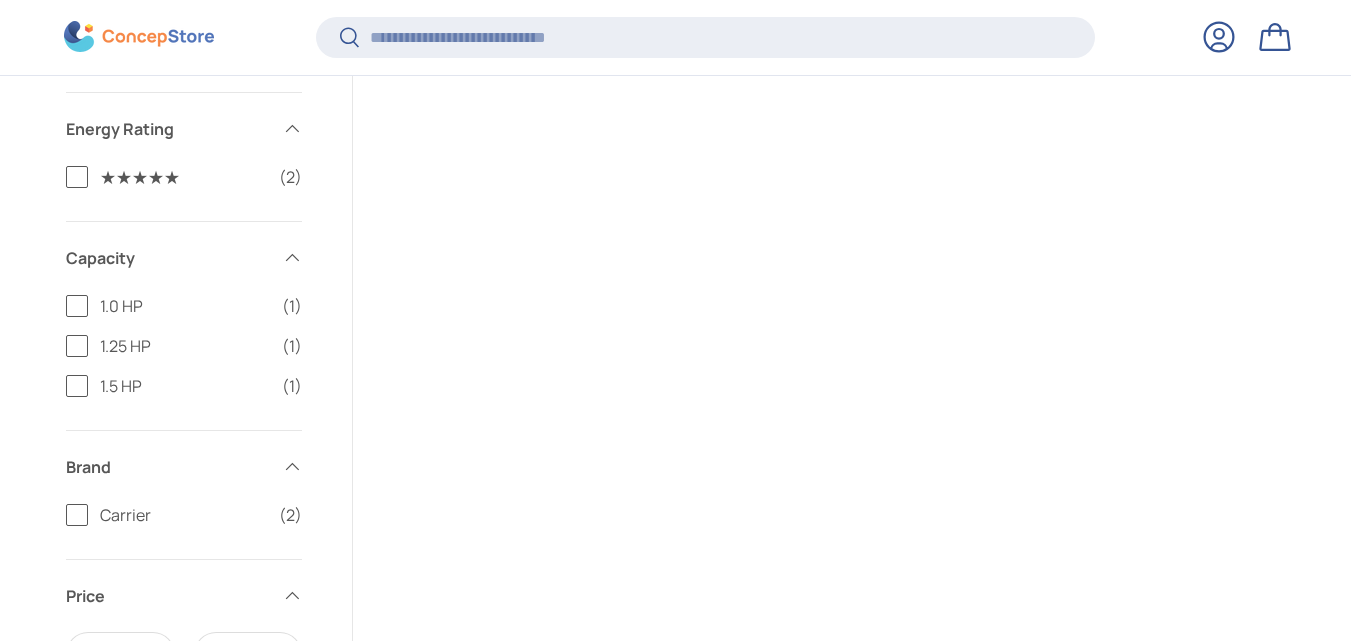 click on "1.5 HP
(1)" at bounding box center (184, 386) 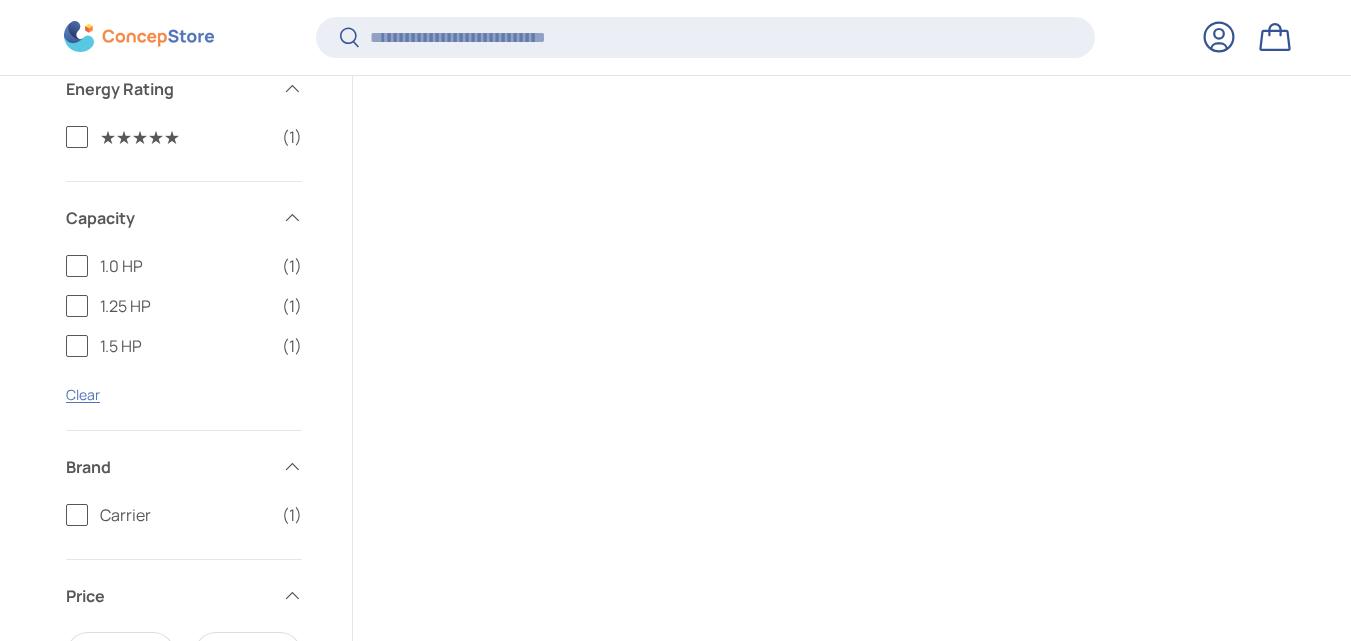 scroll, scrollTop: 1380, scrollLeft: 0, axis: vertical 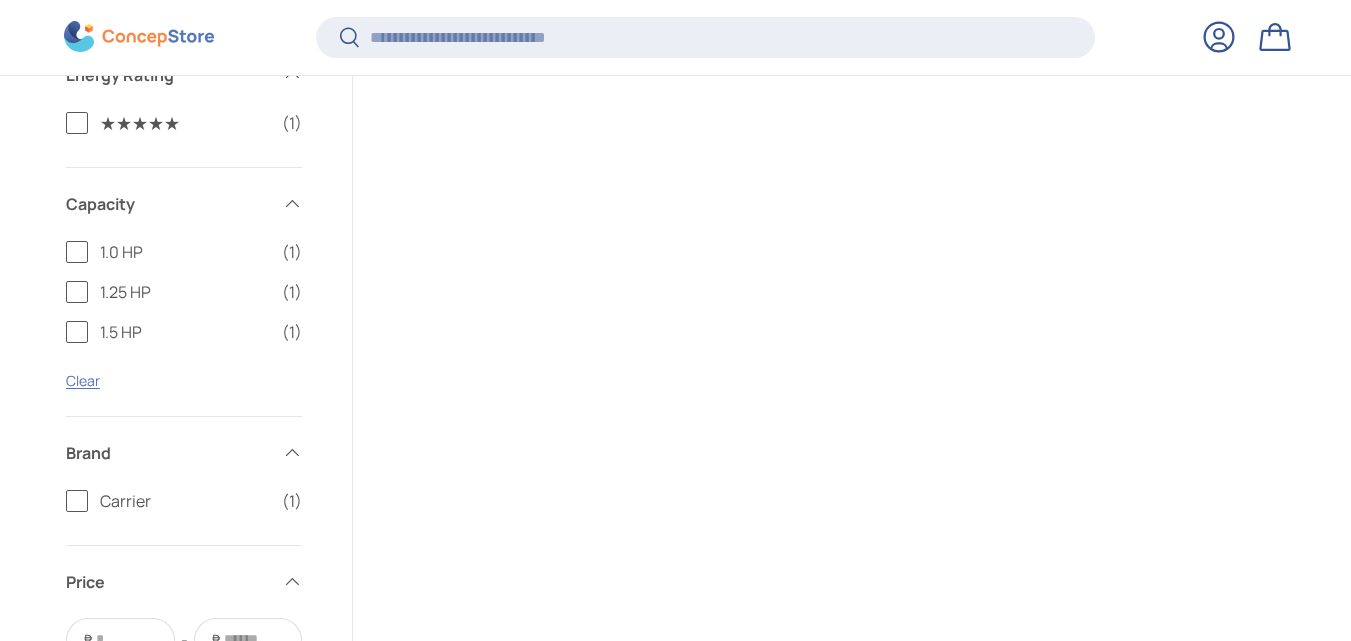 click on "Carrier
(1)
Clear" at bounding box center (184, 517) 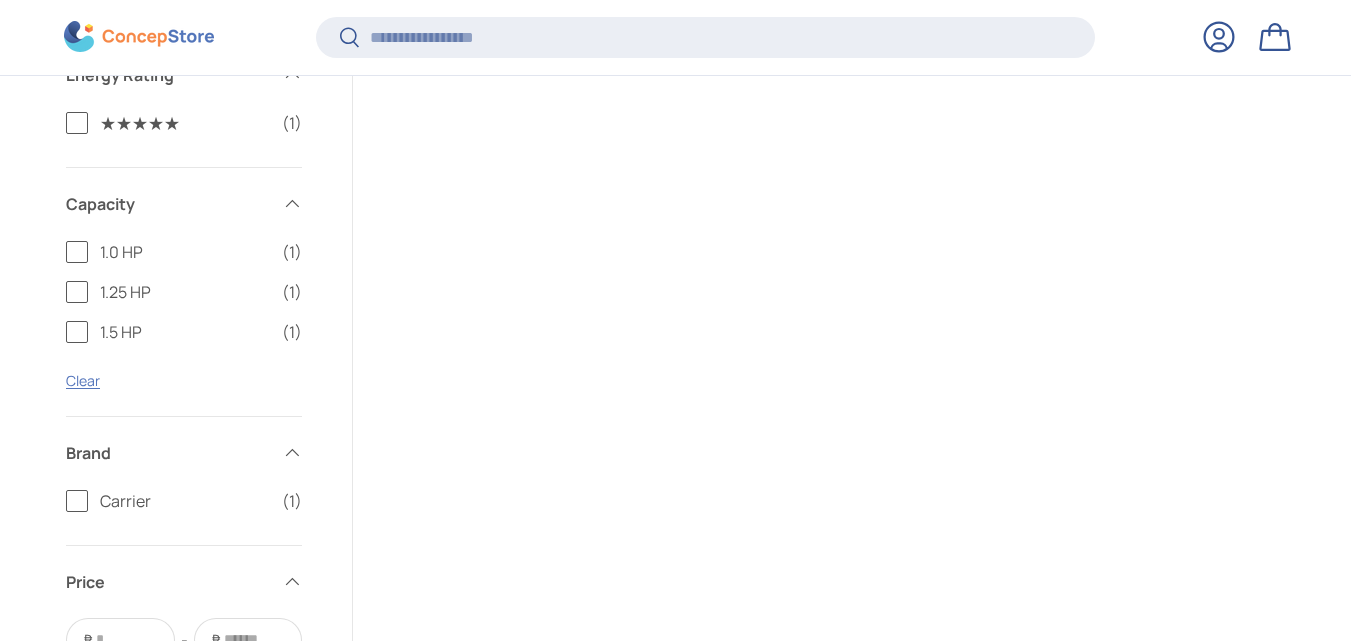 click on "Carrier
(1)" at bounding box center (184, 501) 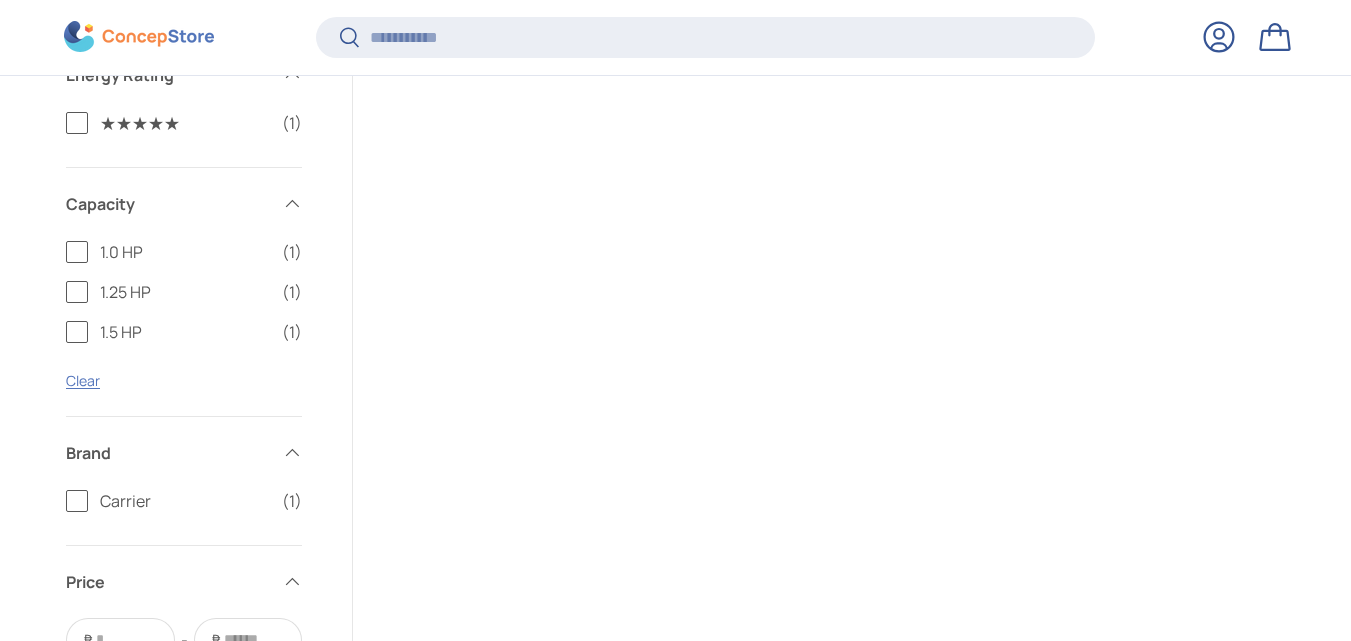 scroll, scrollTop: 1589, scrollLeft: 0, axis: vertical 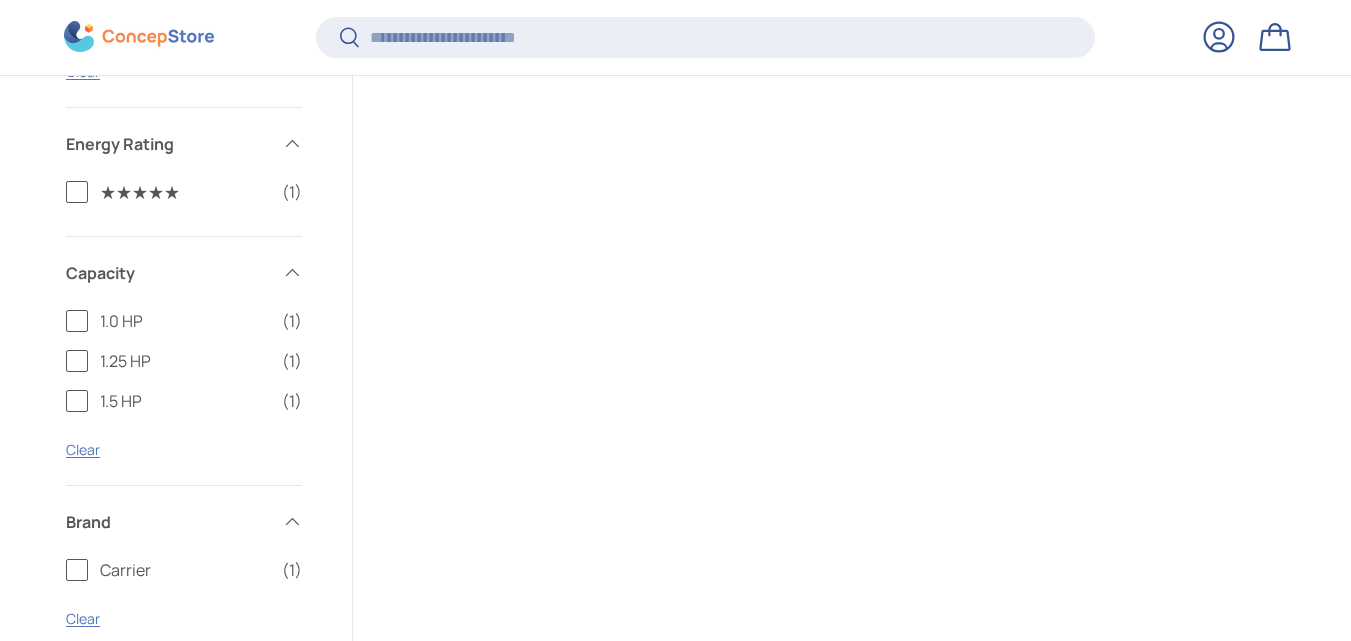 click on "★★★★★
(1)" at bounding box center [184, 192] 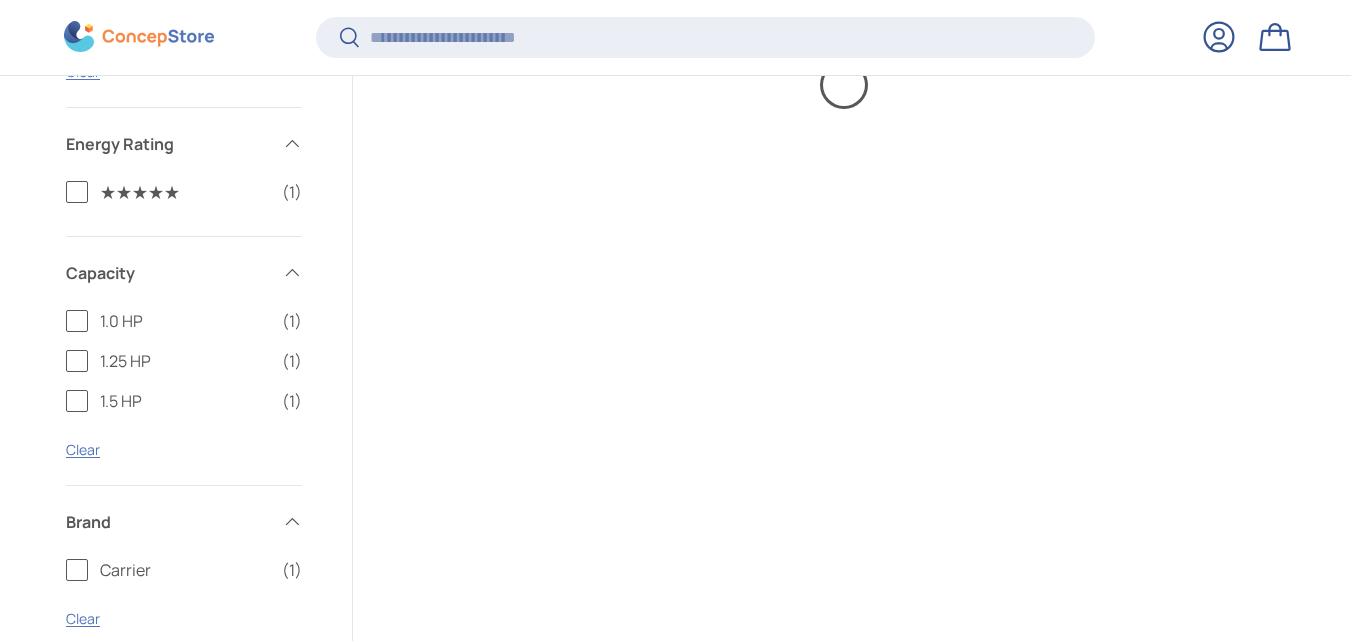 scroll, scrollTop: 1175, scrollLeft: 0, axis: vertical 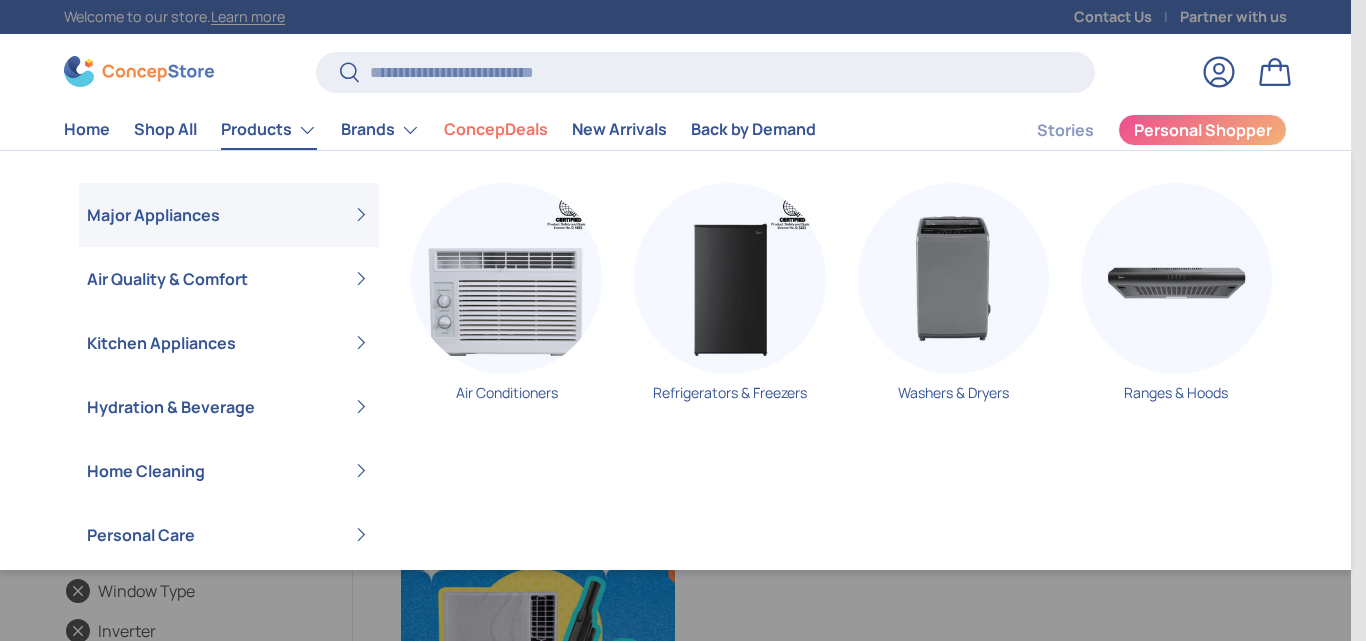 click on "Products" at bounding box center [269, 130] 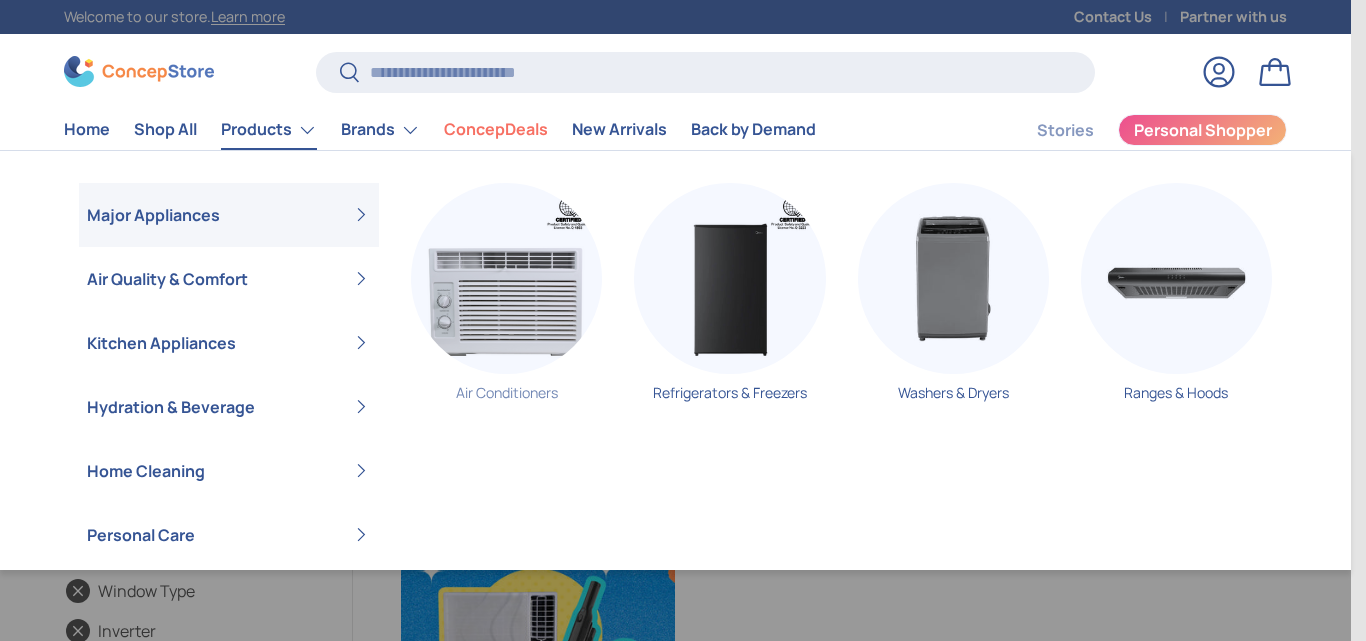 click at bounding box center [506, 278] 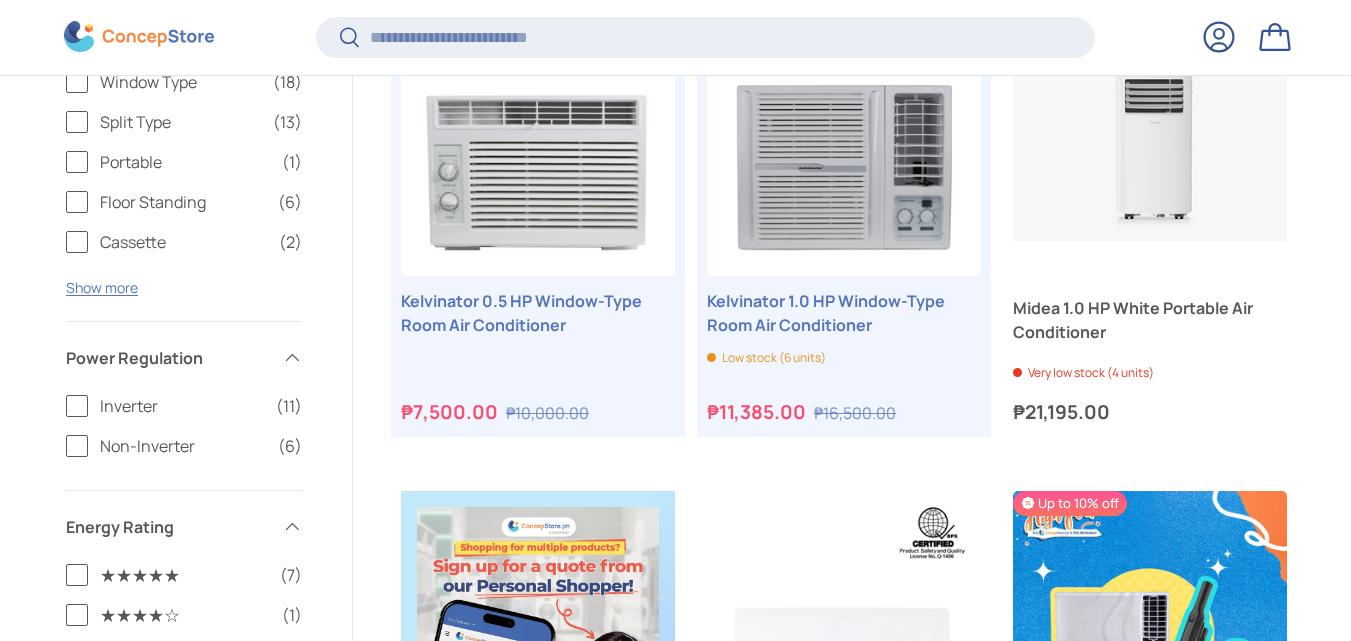 scroll, scrollTop: 712, scrollLeft: 0, axis: vertical 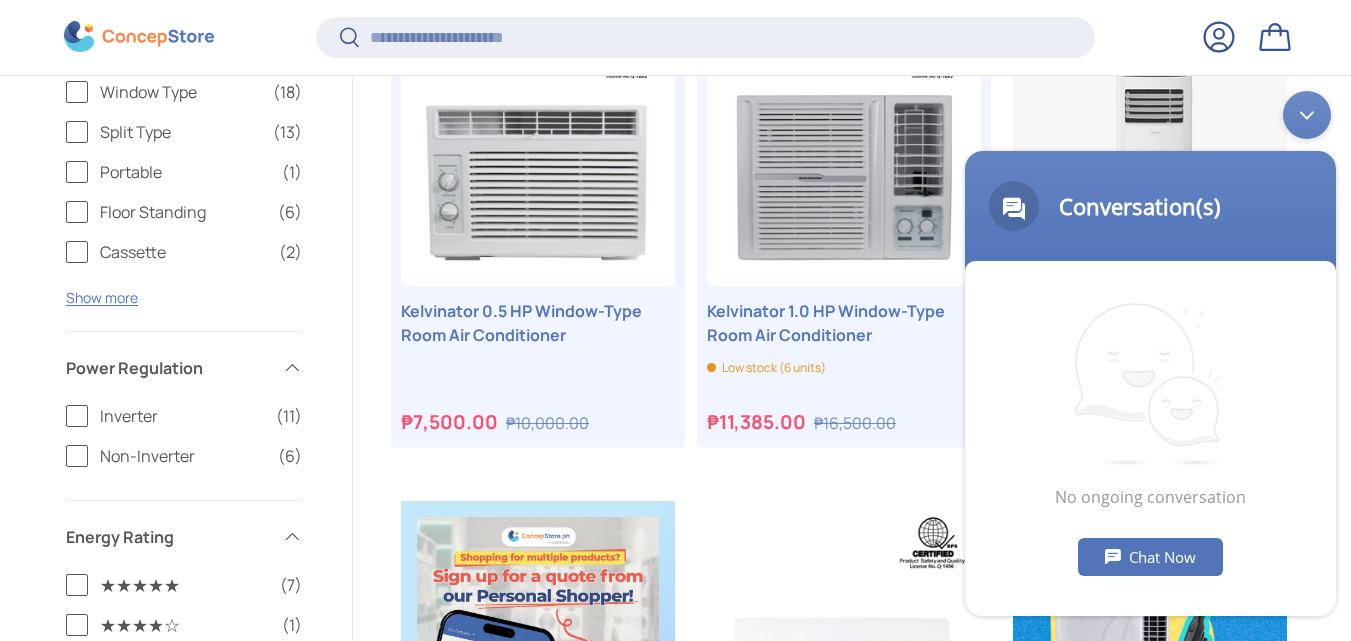 click at bounding box center [1307, 115] 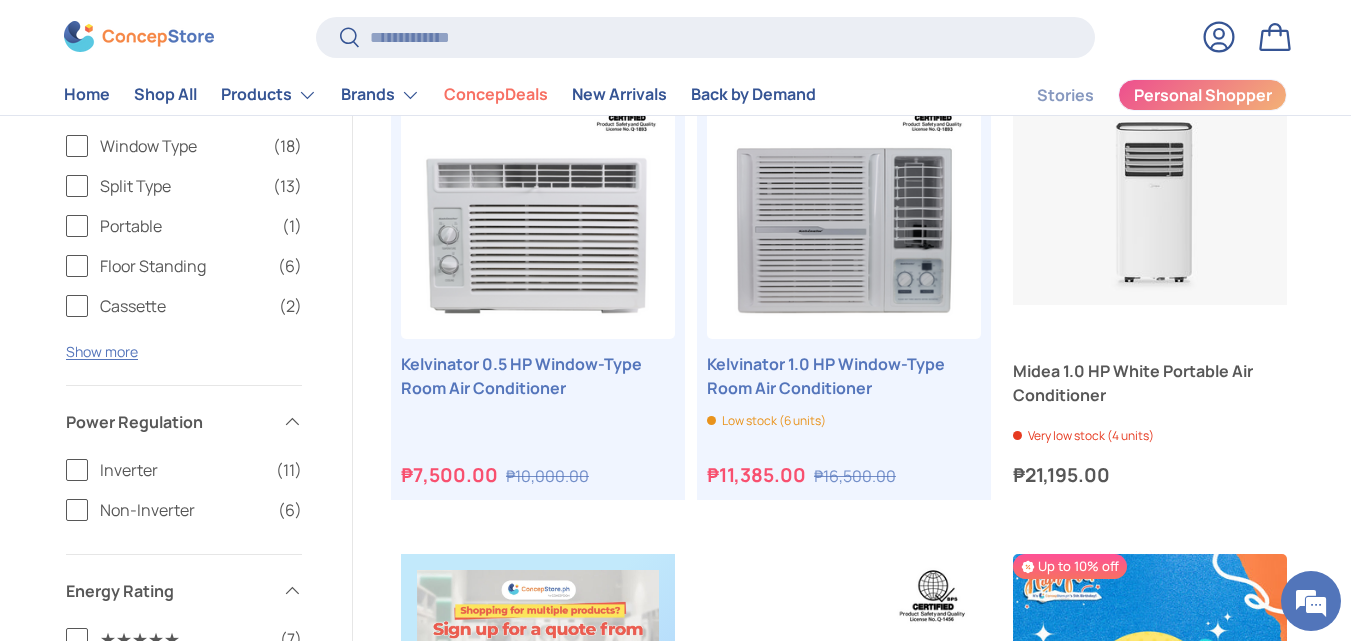 scroll, scrollTop: 612, scrollLeft: 0, axis: vertical 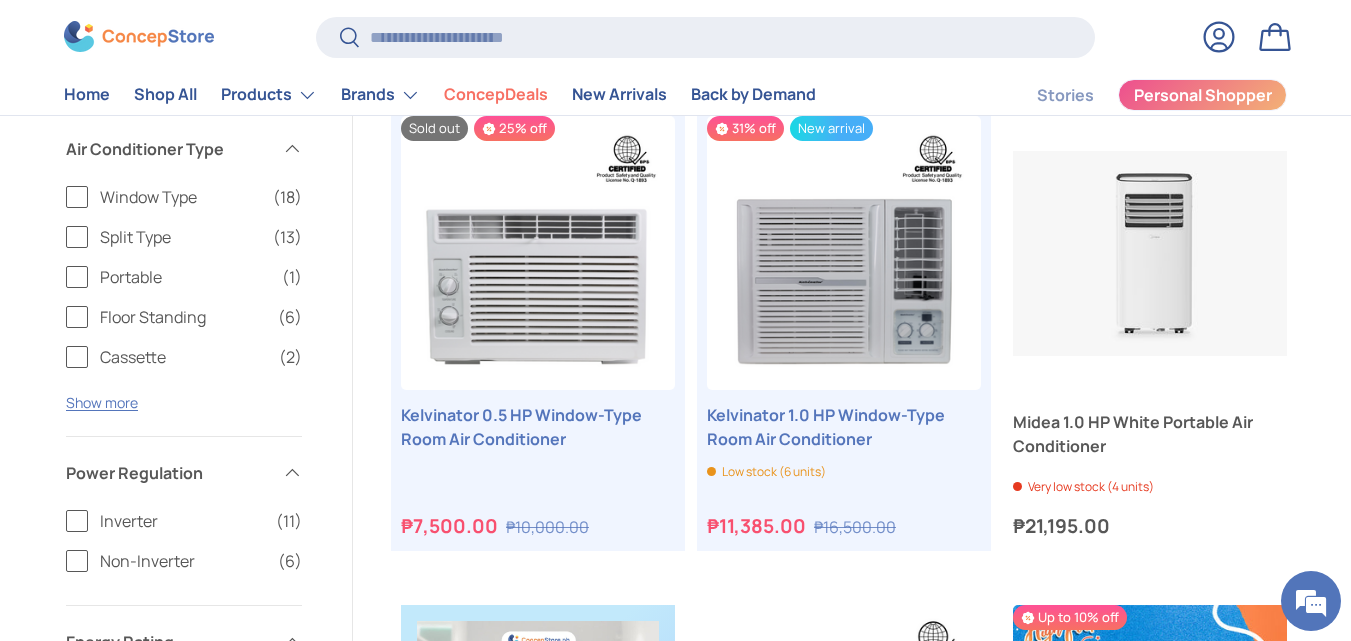 click on "Window Type
(18)" at bounding box center (184, 197) 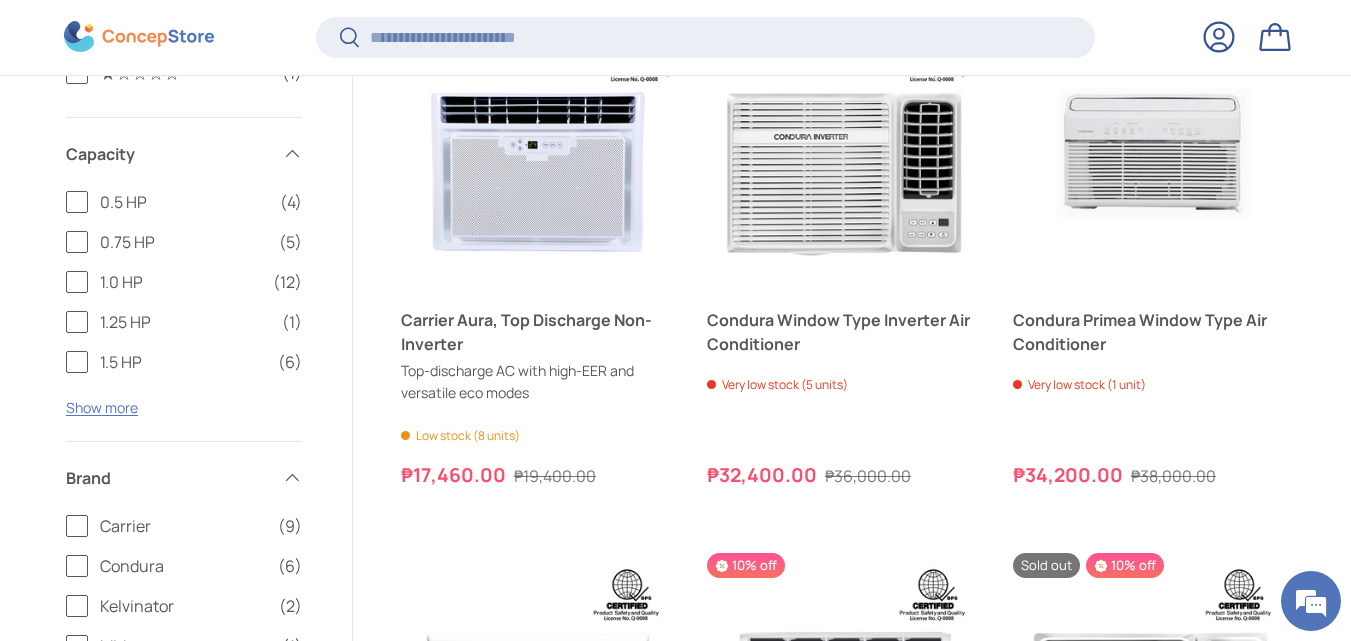 scroll, scrollTop: 1572, scrollLeft: 0, axis: vertical 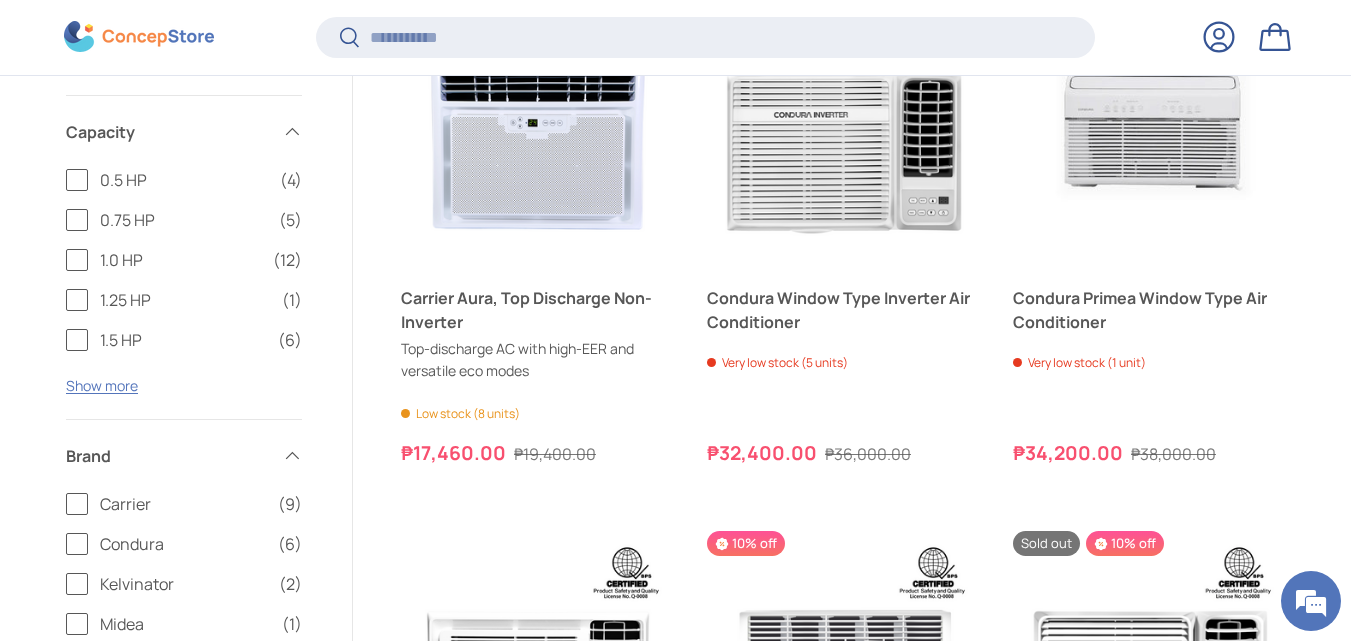 click on "Filter Filter & Sort
Sort by
Best selling
Featured
Best selling
Alphabetically, A-Z
Alphabetically, Z-A
Price, low to high
Price, high to low
Date, old to new
Date, new to old
View as
List
Grid
Filters Filter & Sort
Close
1 Applied Filter
Window Type
Clear all" at bounding box center [675, 432] 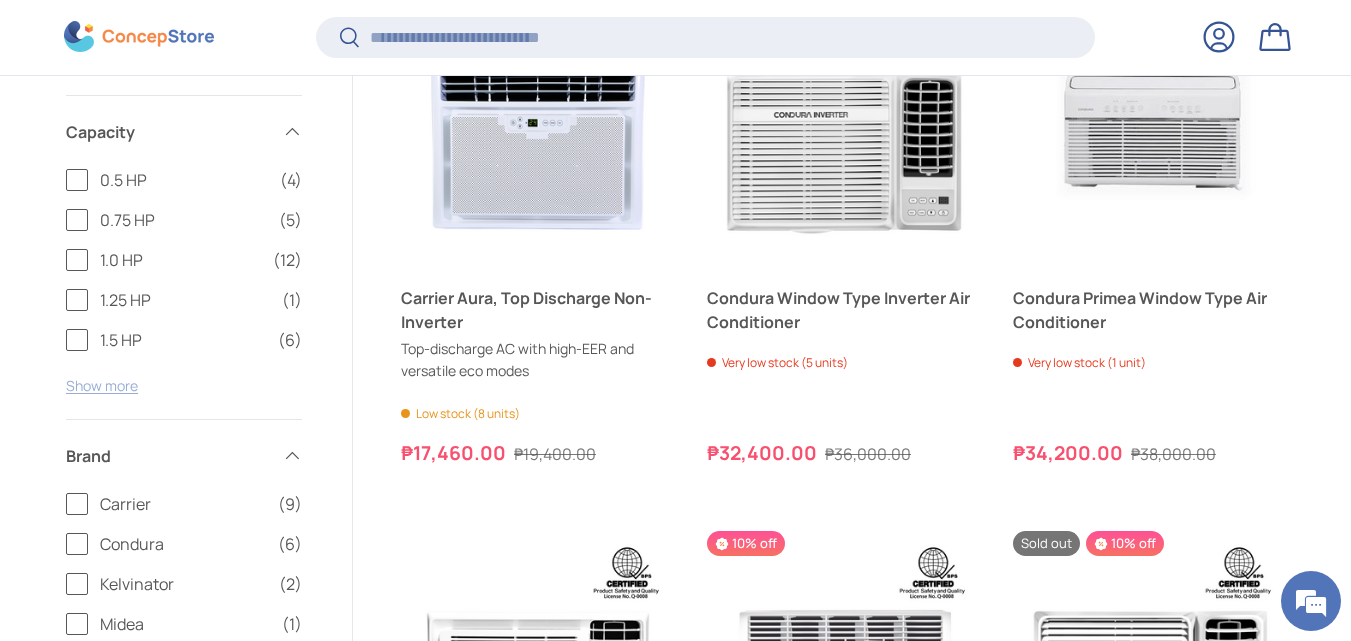 click on "Show more" at bounding box center [102, 385] 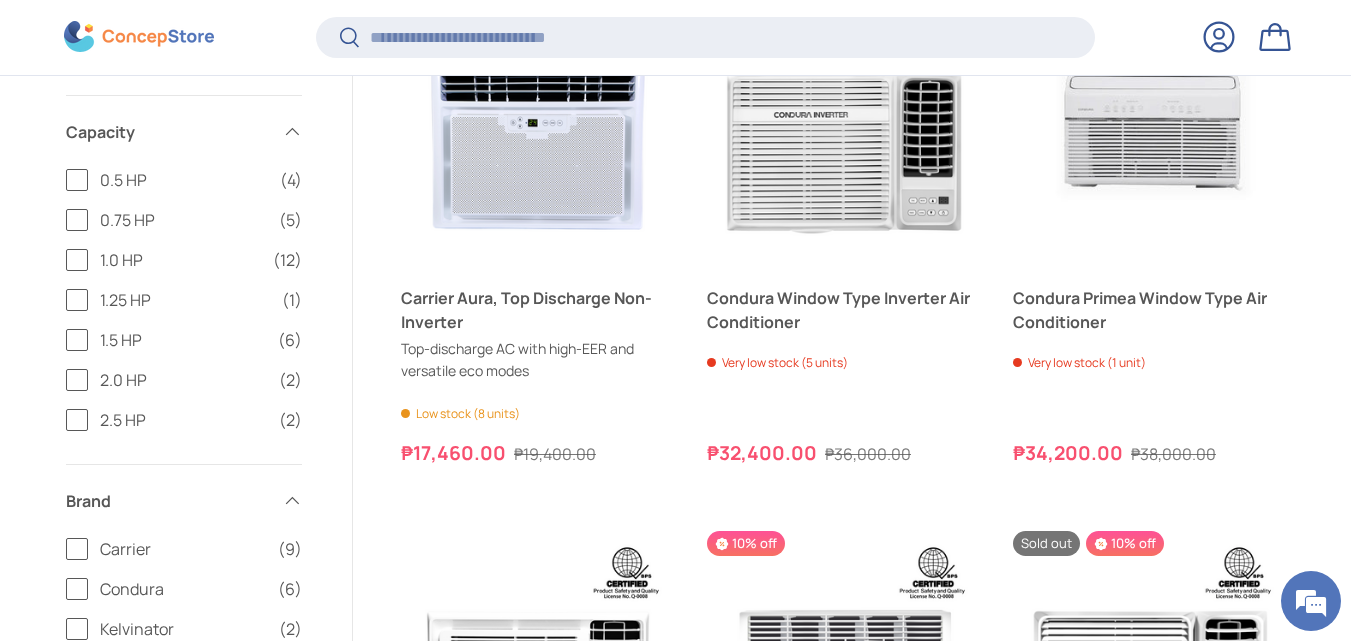 click on "2.0 HP
(2)" at bounding box center [184, 380] 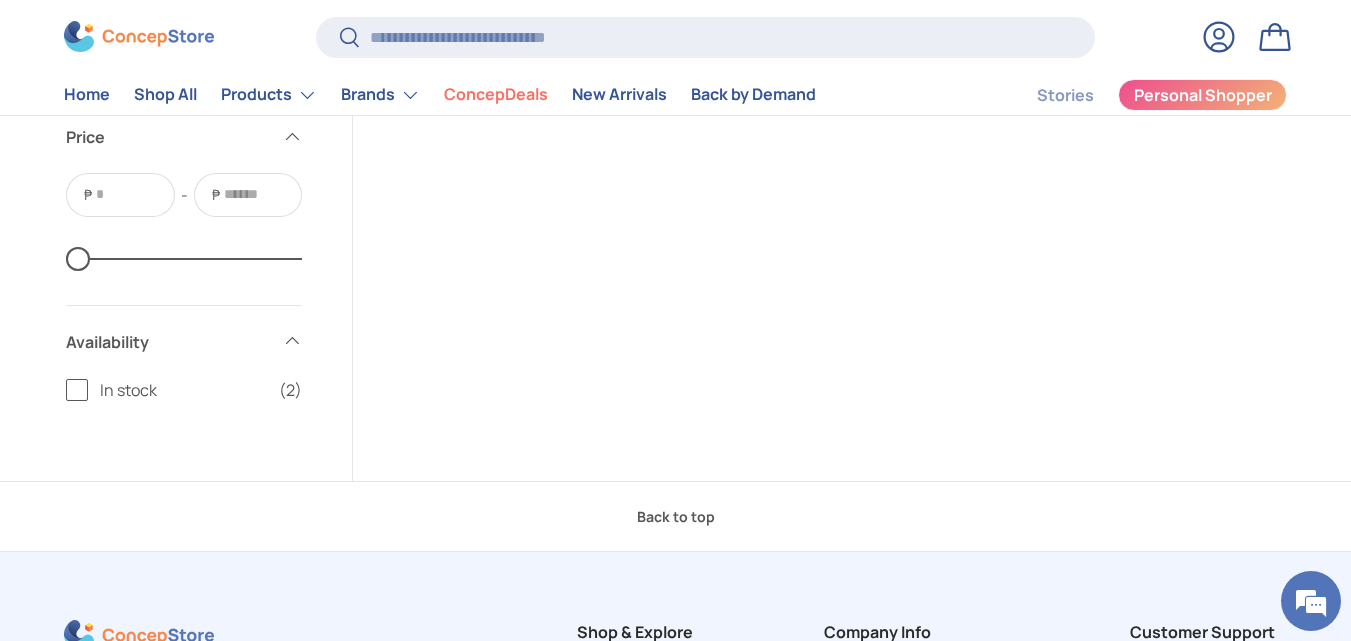 scroll, scrollTop: 1086, scrollLeft: 0, axis: vertical 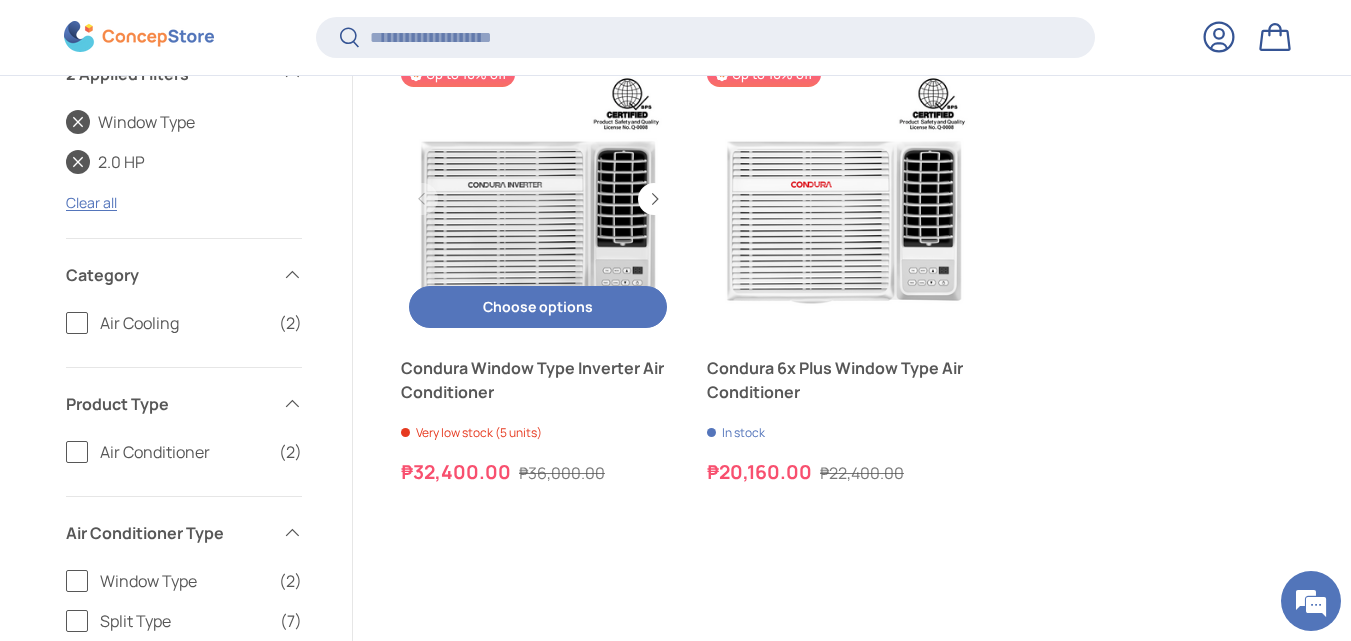 click on "Choose options
Choose options" at bounding box center (538, 307) 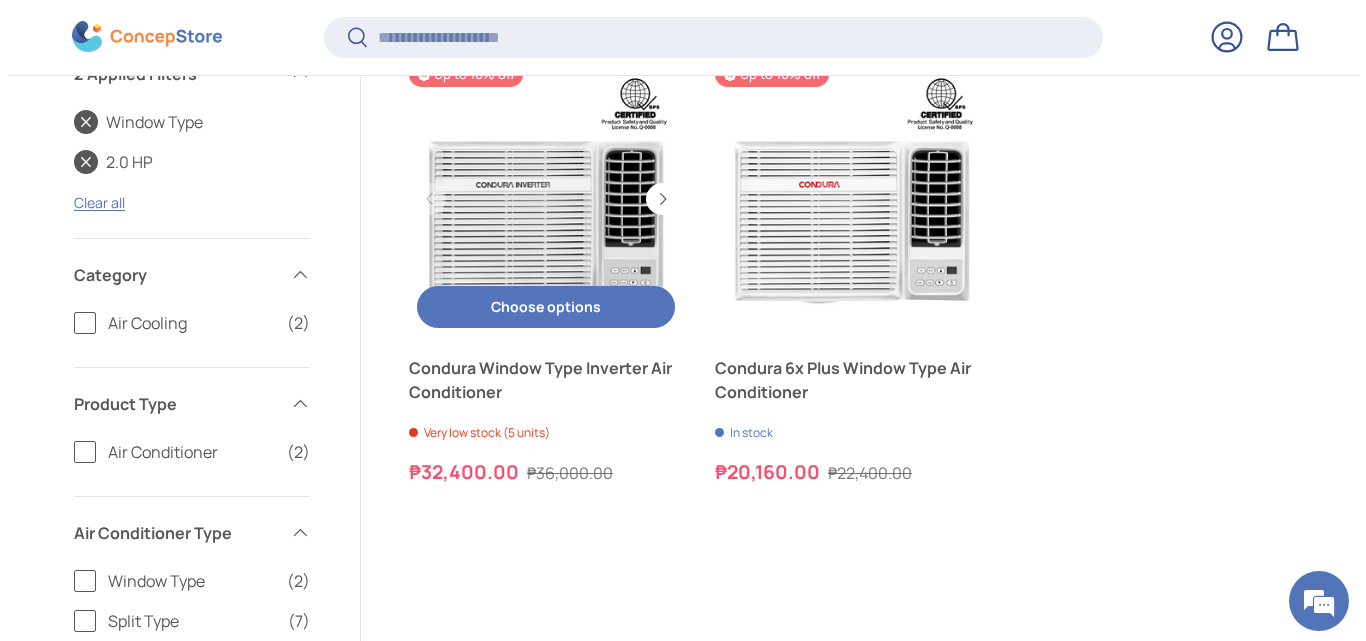 scroll, scrollTop: 0, scrollLeft: 0, axis: both 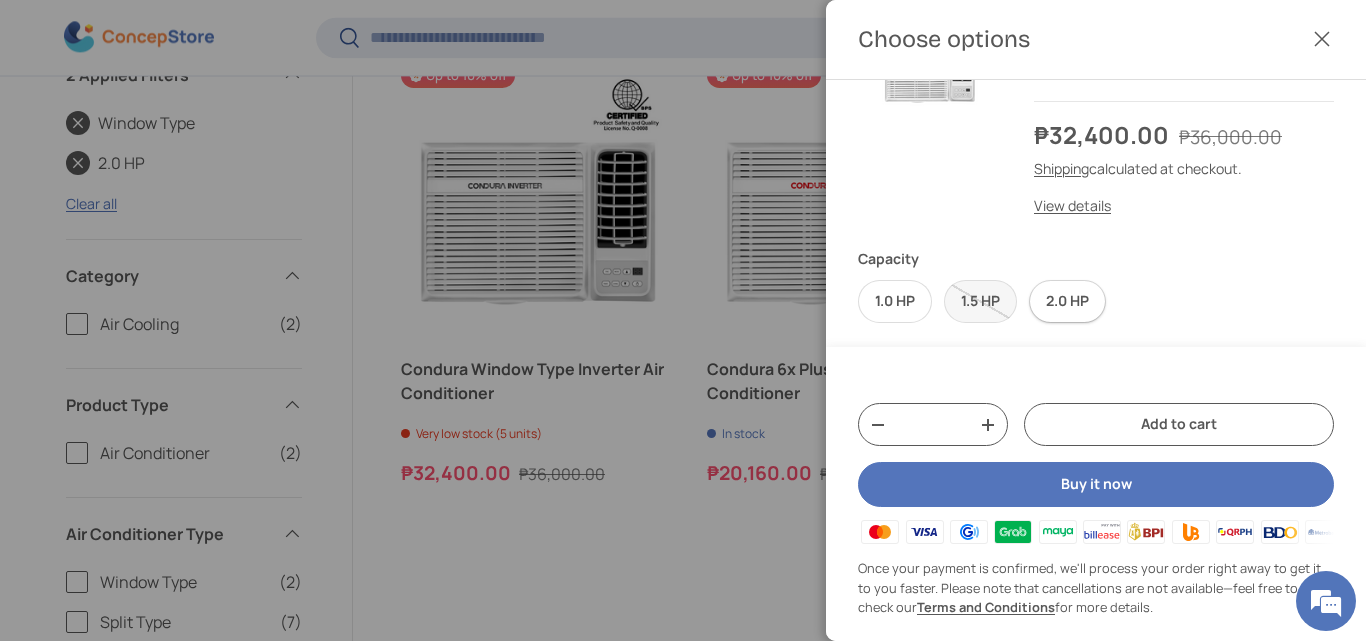click on "2.0 HP" at bounding box center (1067, 301) 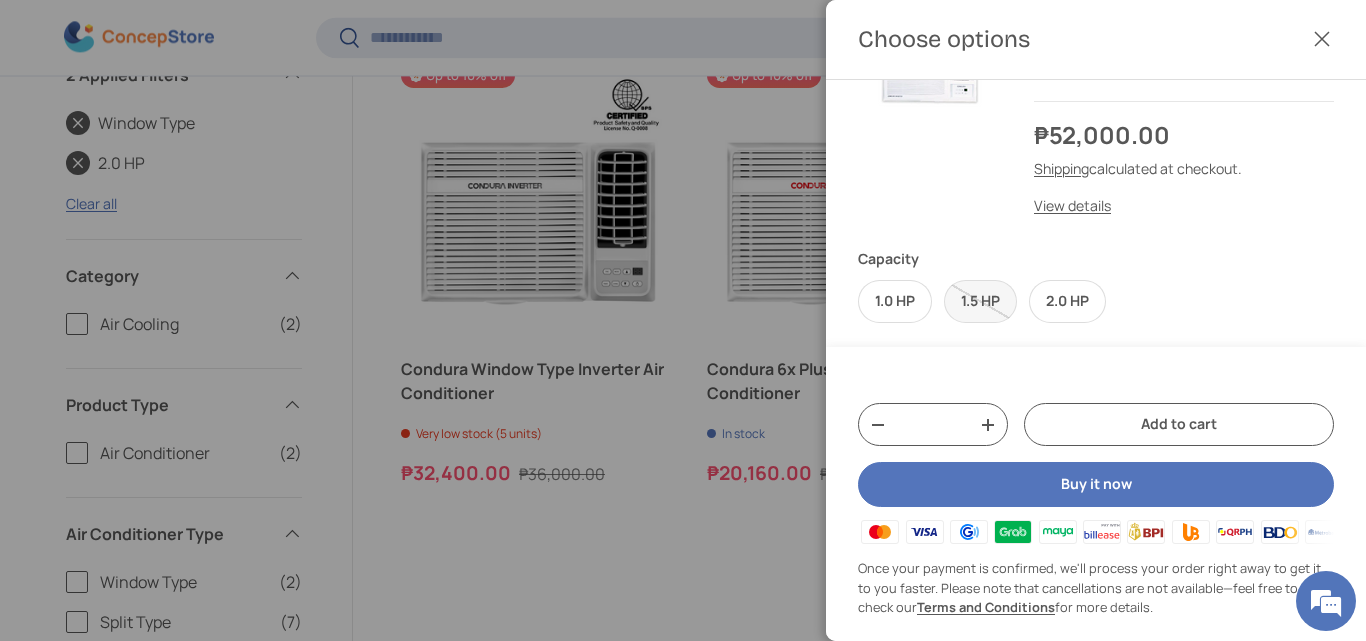 scroll, scrollTop: 0, scrollLeft: 0, axis: both 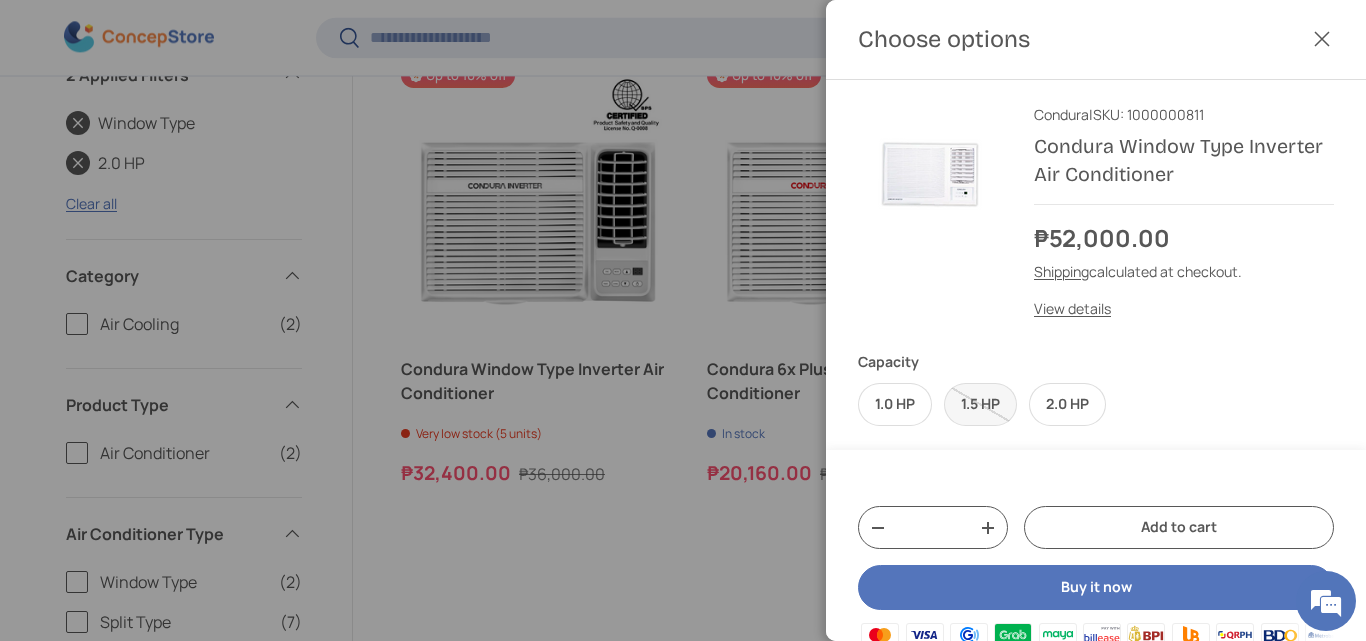 click at bounding box center (683, 320) 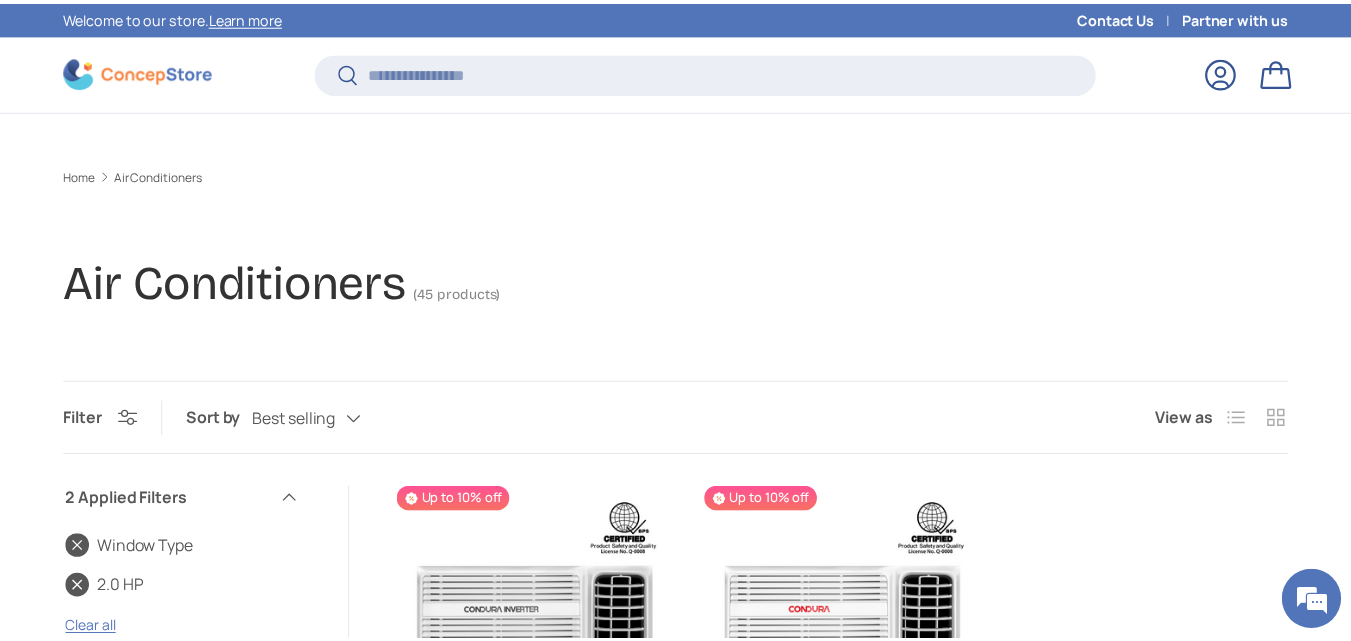 scroll, scrollTop: 424, scrollLeft: 0, axis: vertical 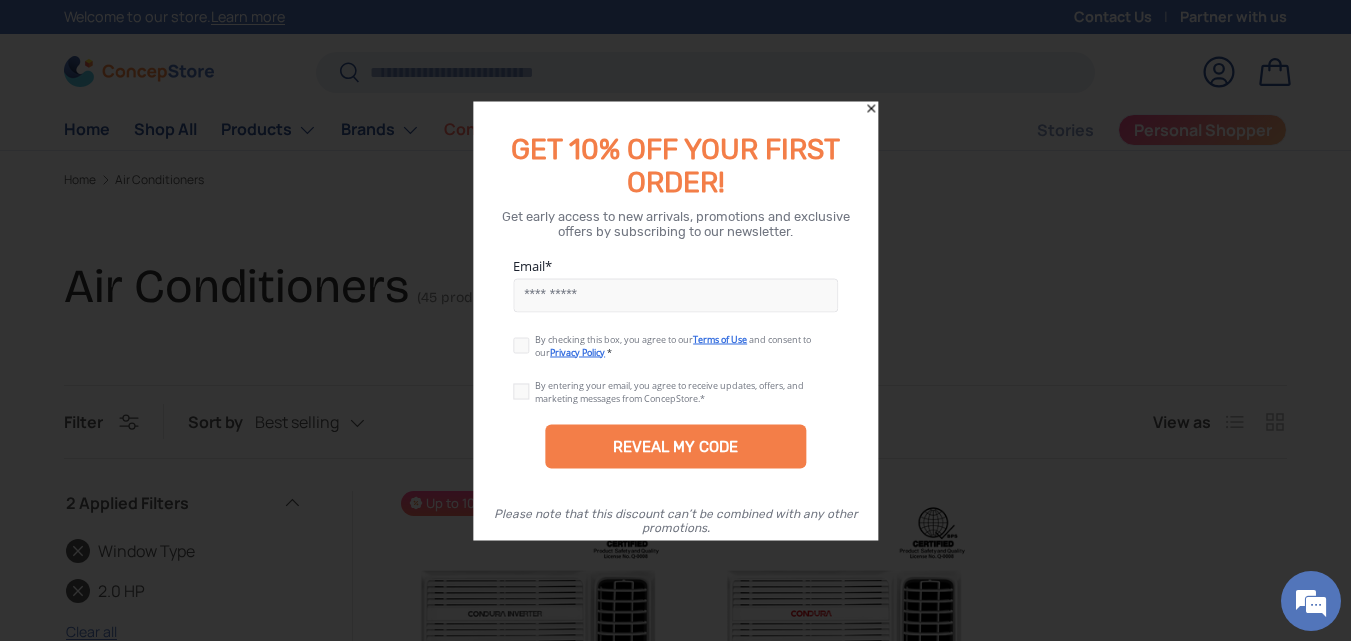 click on "Email" at bounding box center (675, 295) 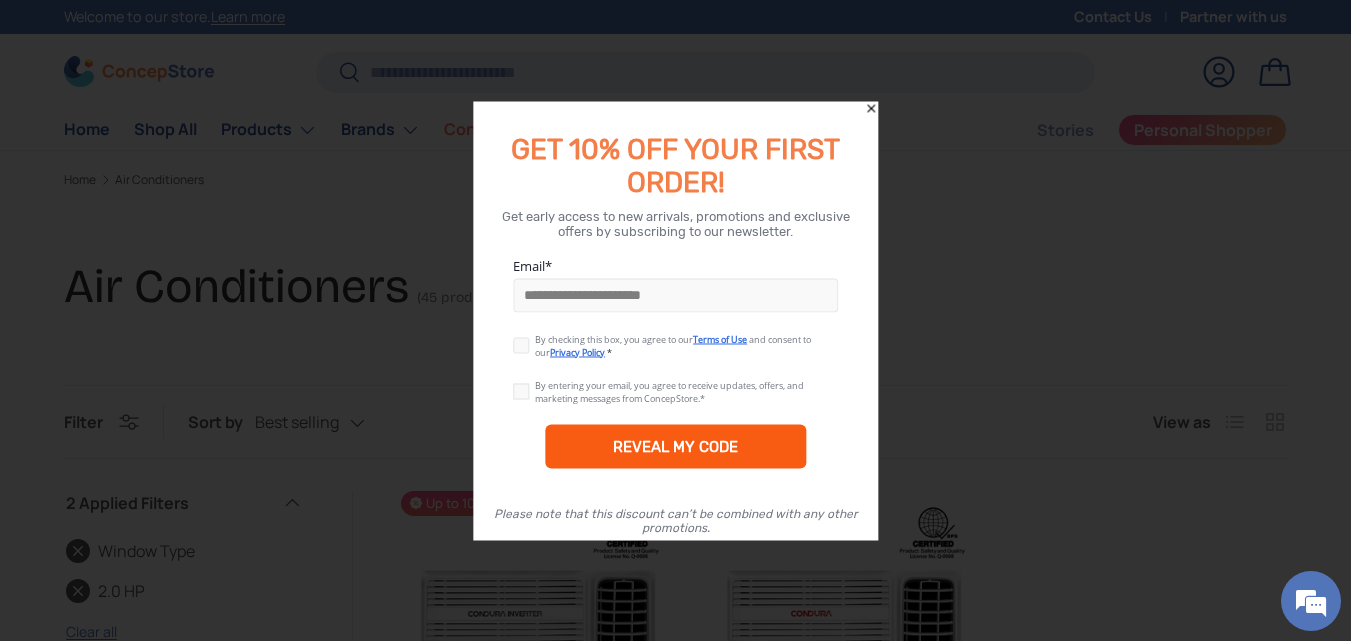 type on "**********" 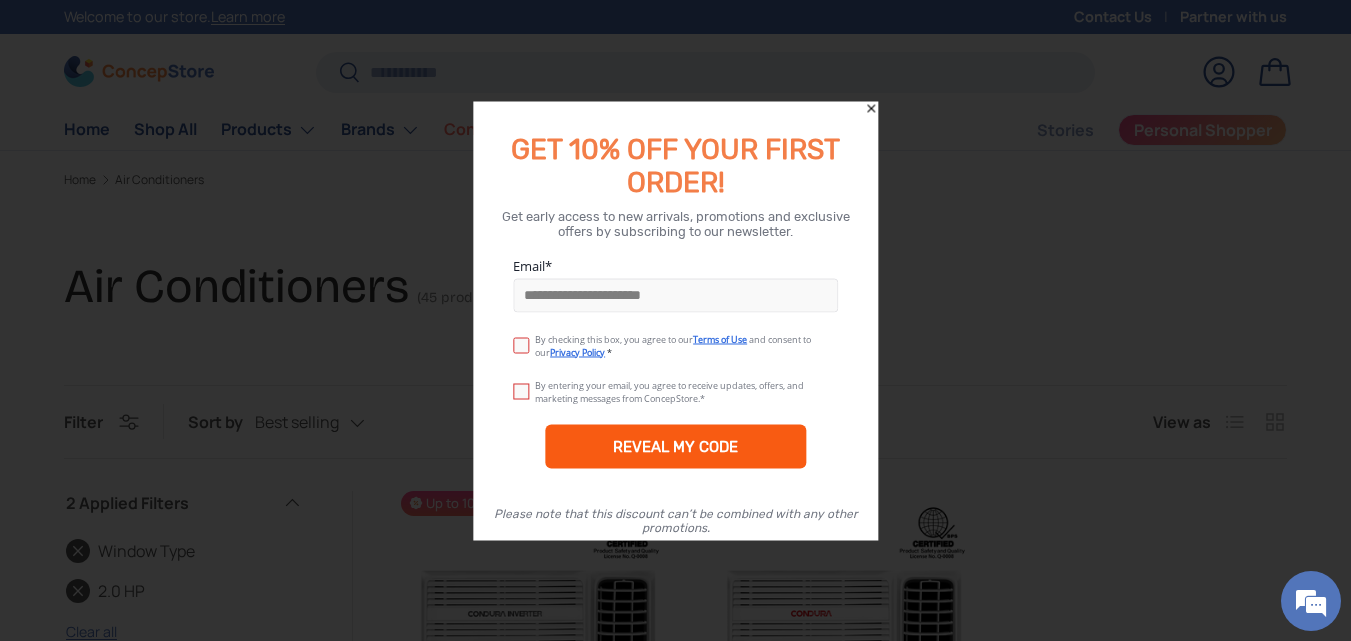 click on "REVEAL MY CODE" at bounding box center (675, 446) 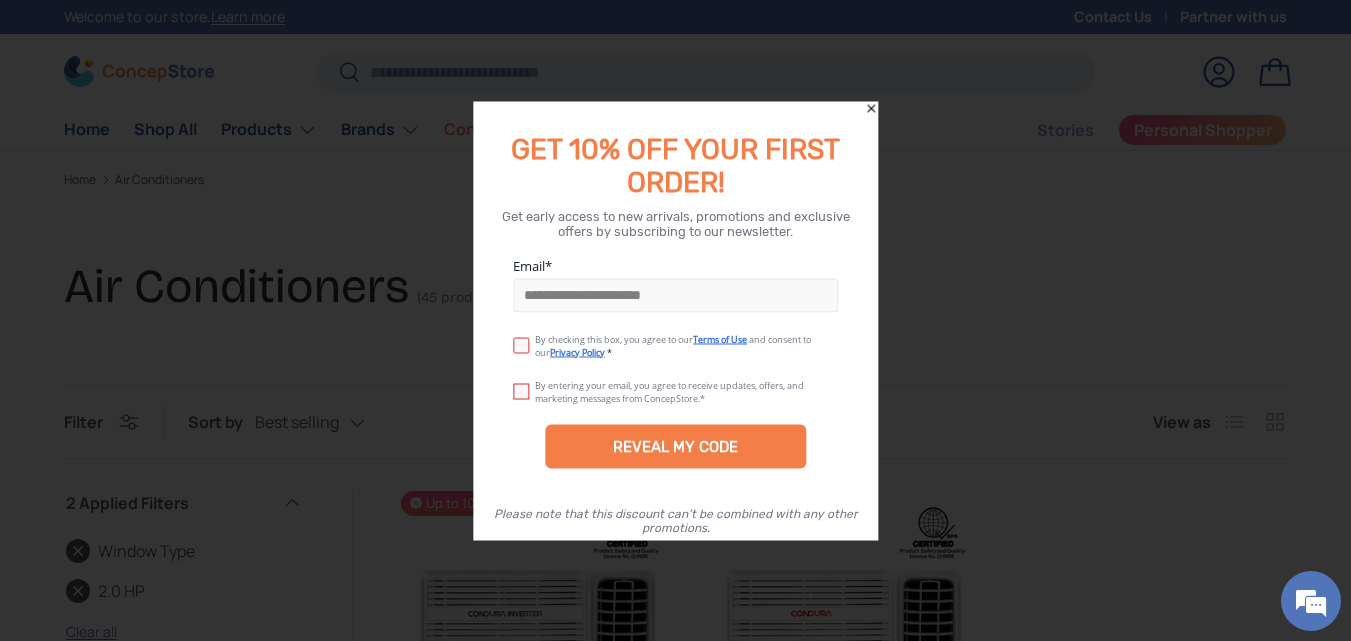 click at bounding box center (524, 341) 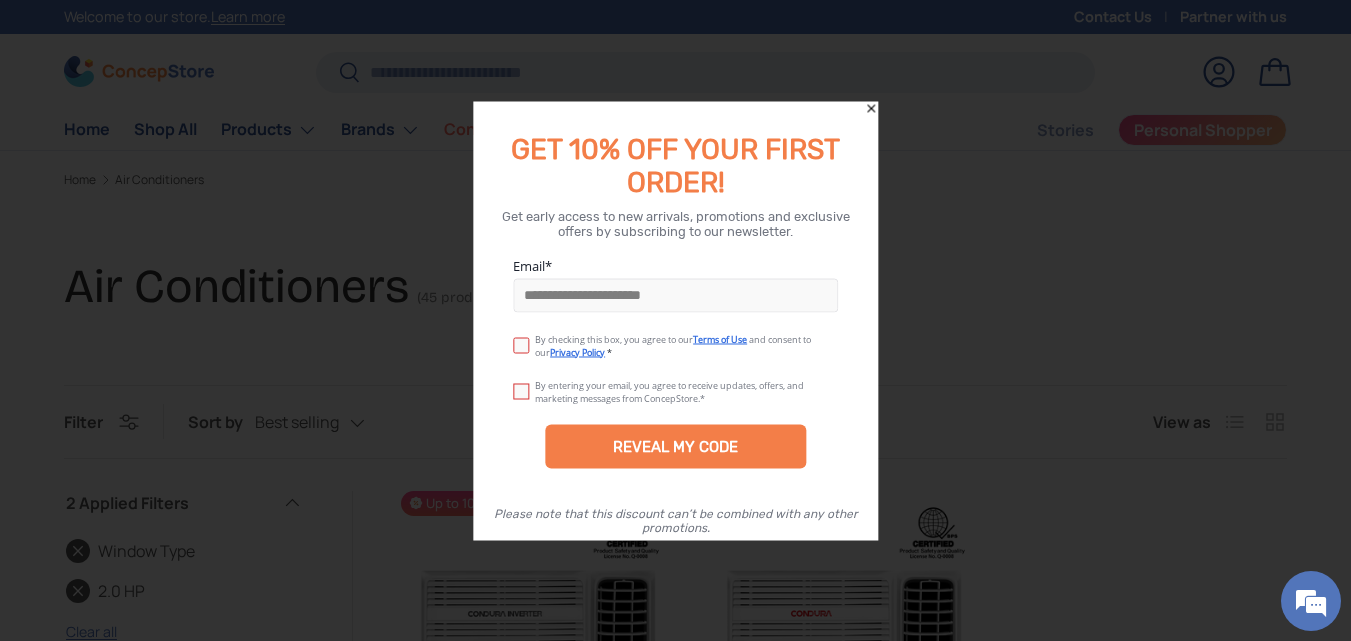 click at bounding box center [524, 387] 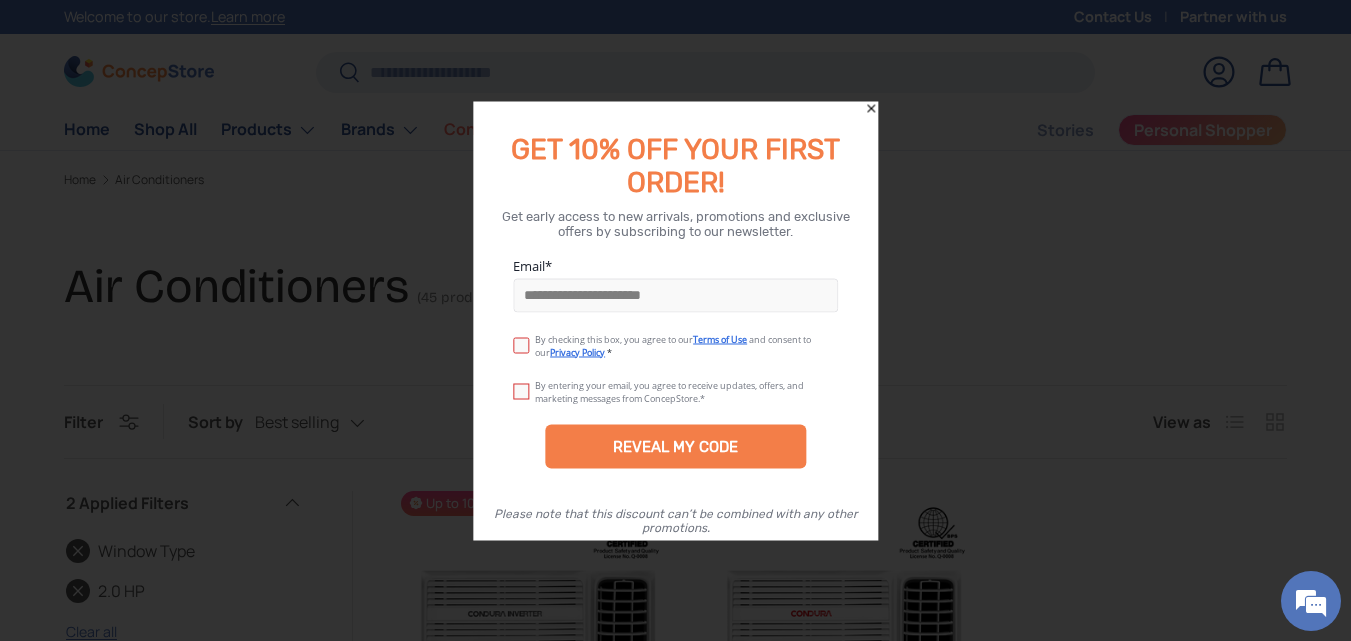 click at bounding box center [524, 387] 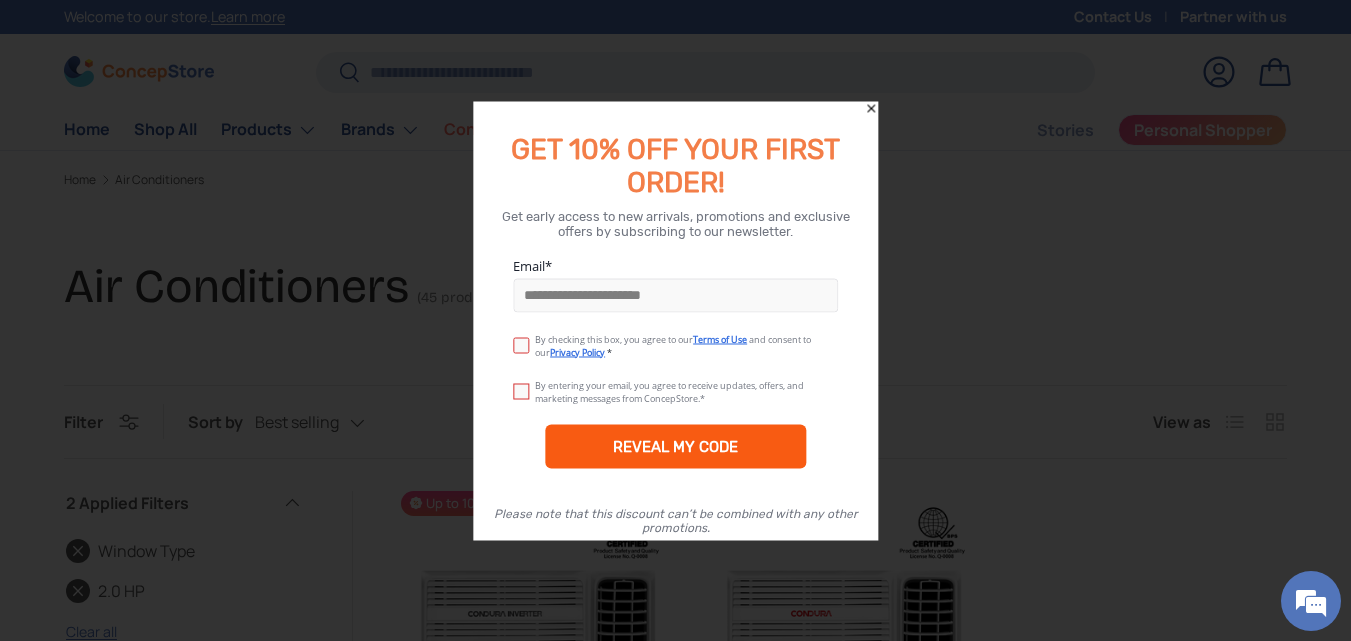 click on "REVEAL MY CODE" at bounding box center (675, 446) 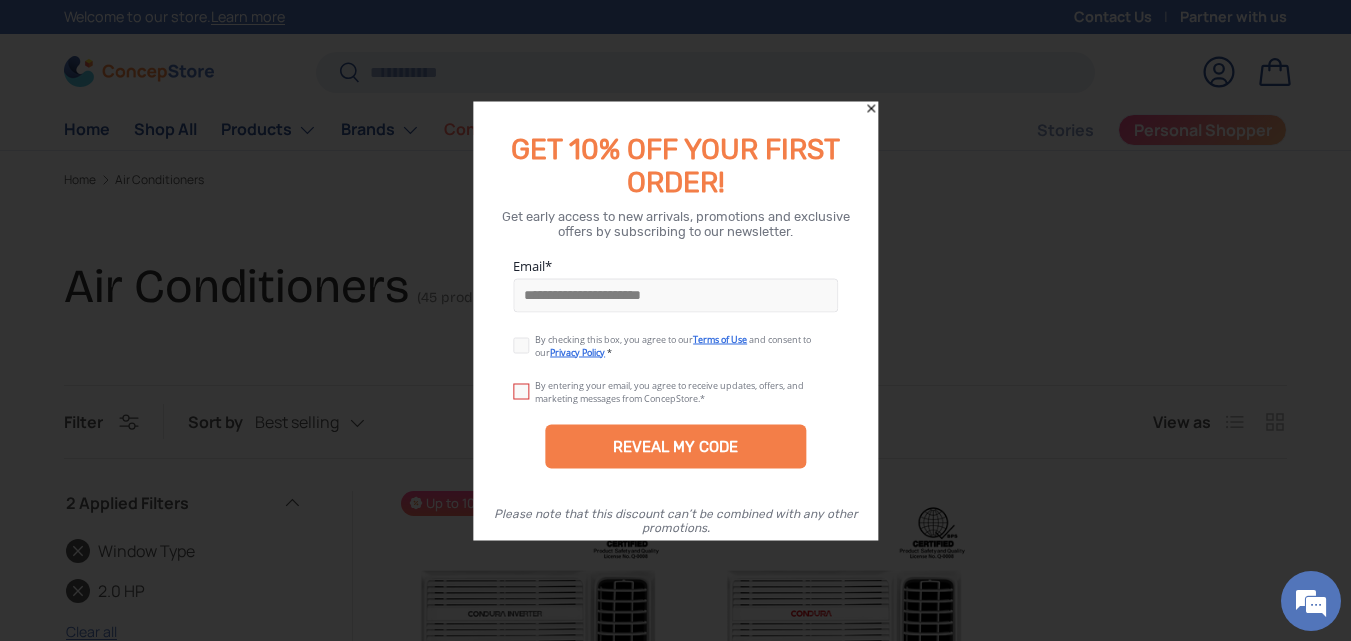 click at bounding box center (524, 387) 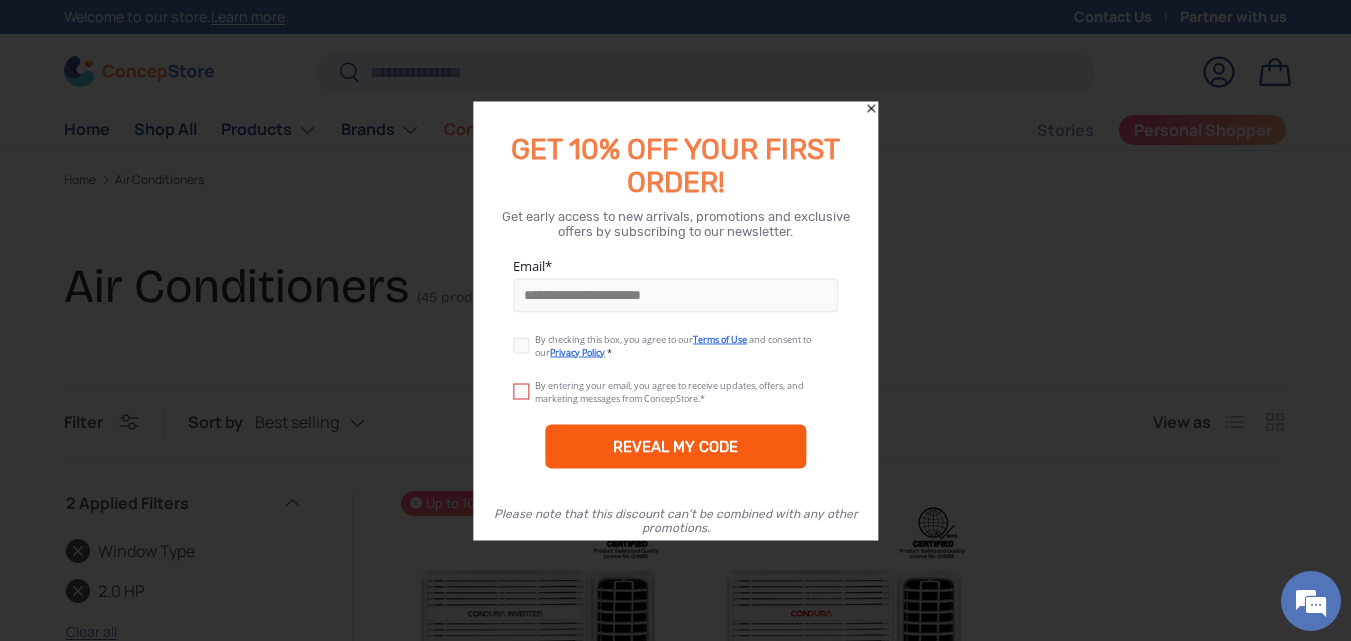 click on "REVEAL MY CODE" at bounding box center [675, 446] 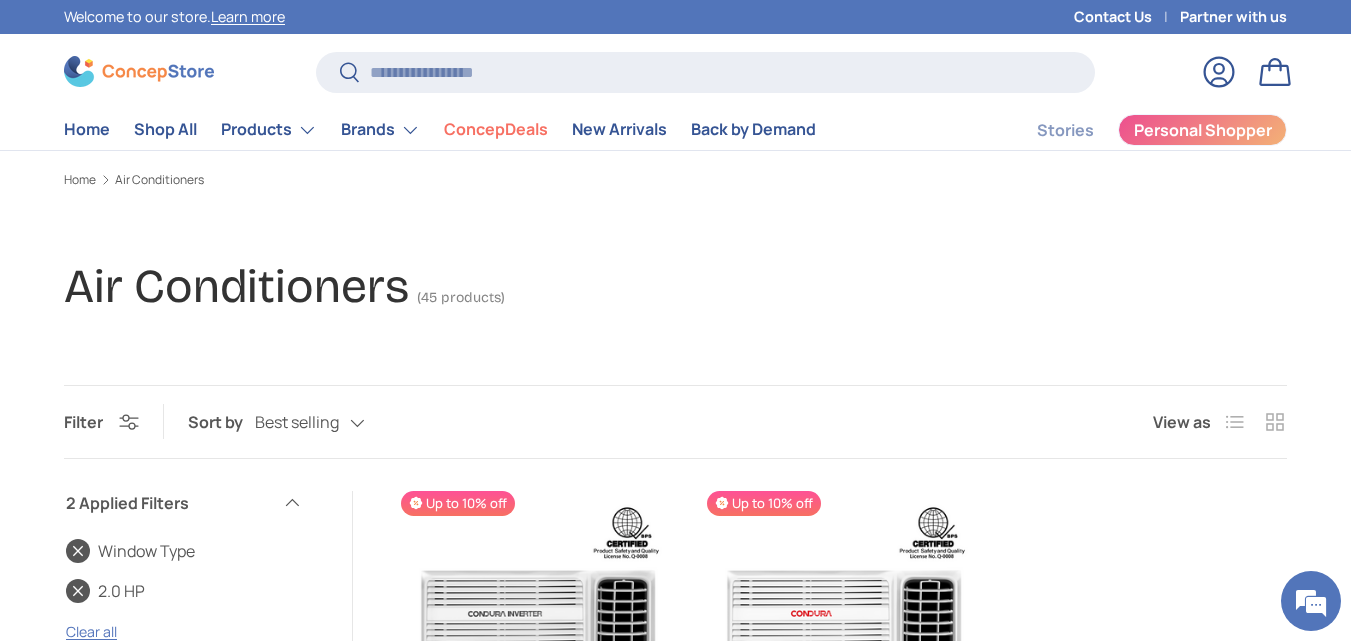 click on "Filter Filter & Sort
Sort by
Best selling
Featured
Best selling
Alphabetically, A-Z
Alphabetically, Z-A
Price, low to high
Price, high to low
Date, old to new
Date, new to old
View as
List
Grid
Filters Filter & Sort
Close
2 Applied Filters
Window Type
2.0 HP
Clear all" at bounding box center [675, 1219] 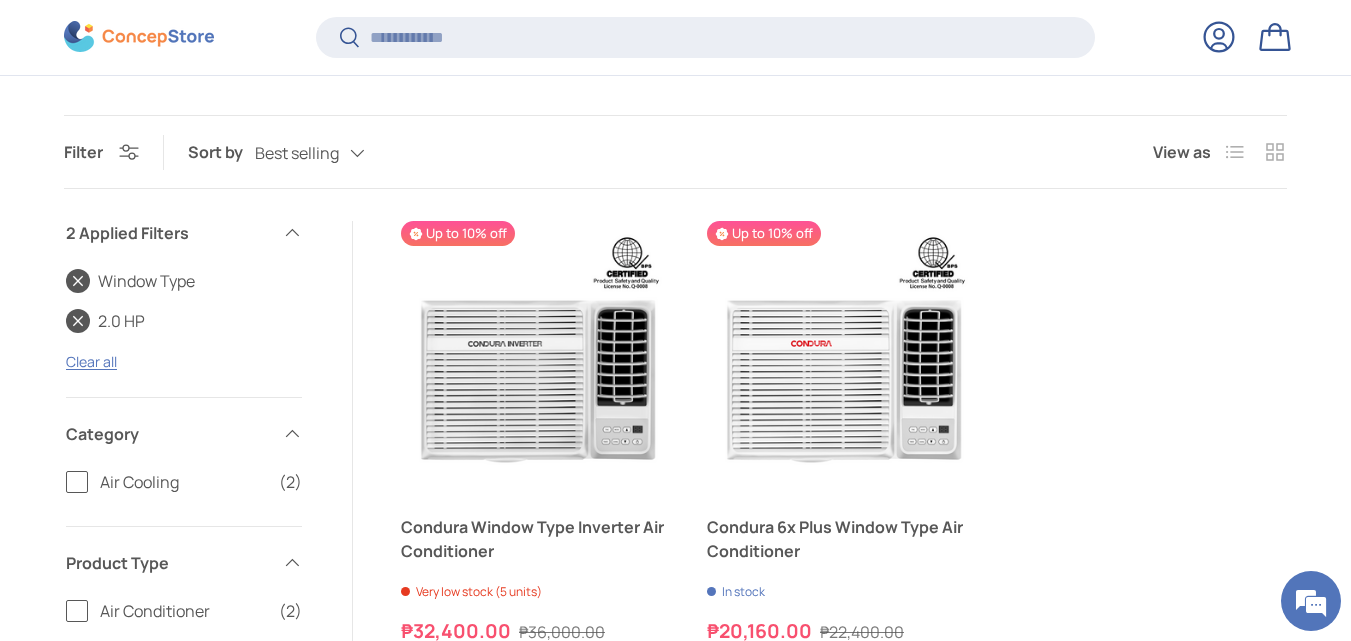 scroll, scrollTop: 425, scrollLeft: 0, axis: vertical 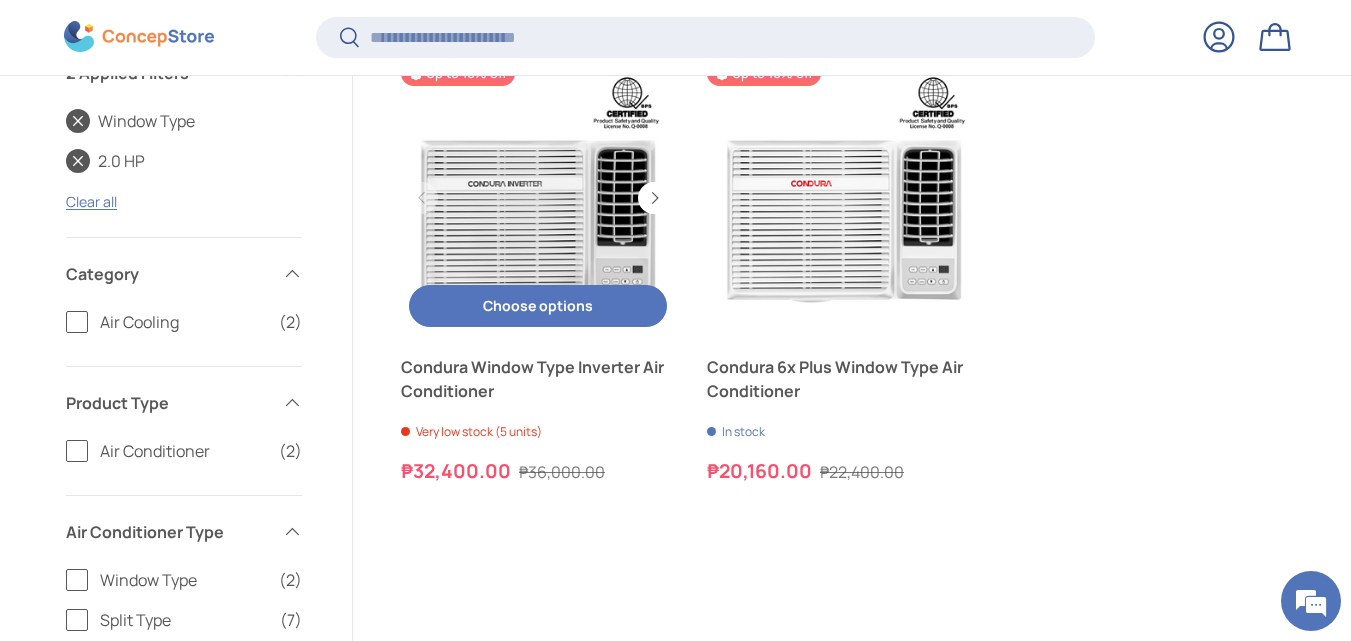 click on "Choose options
Choose options" at bounding box center [538, 306] 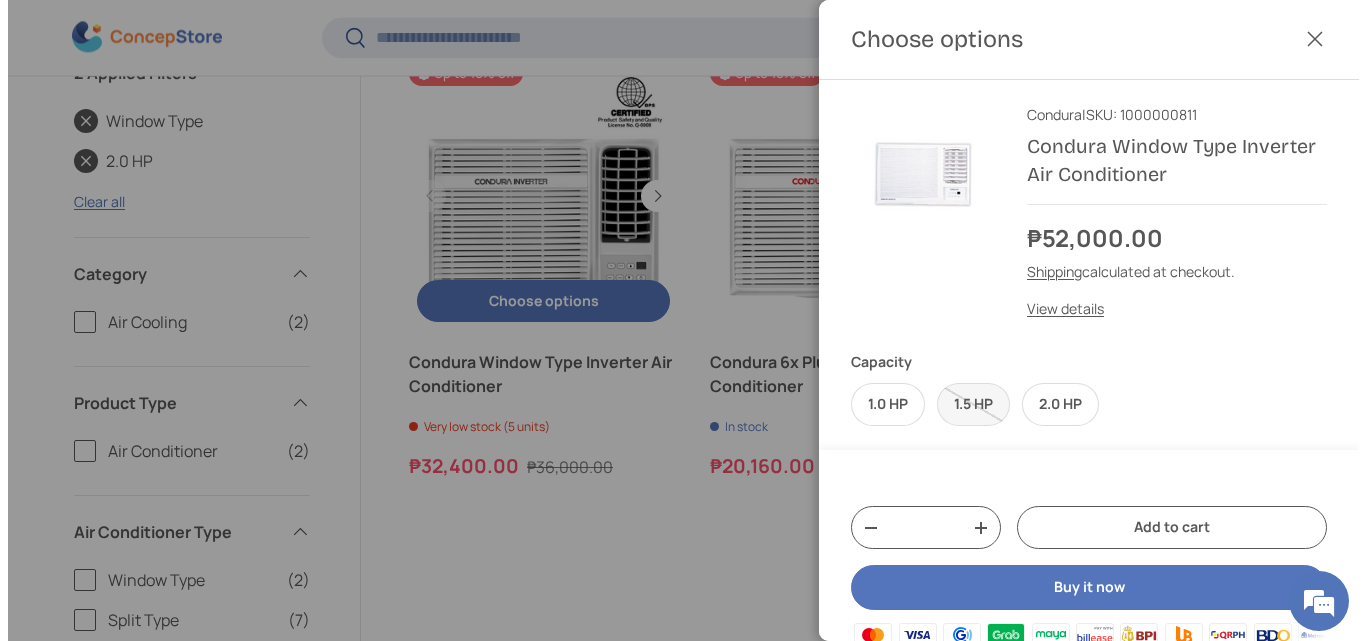 scroll, scrollTop: 0, scrollLeft: 0, axis: both 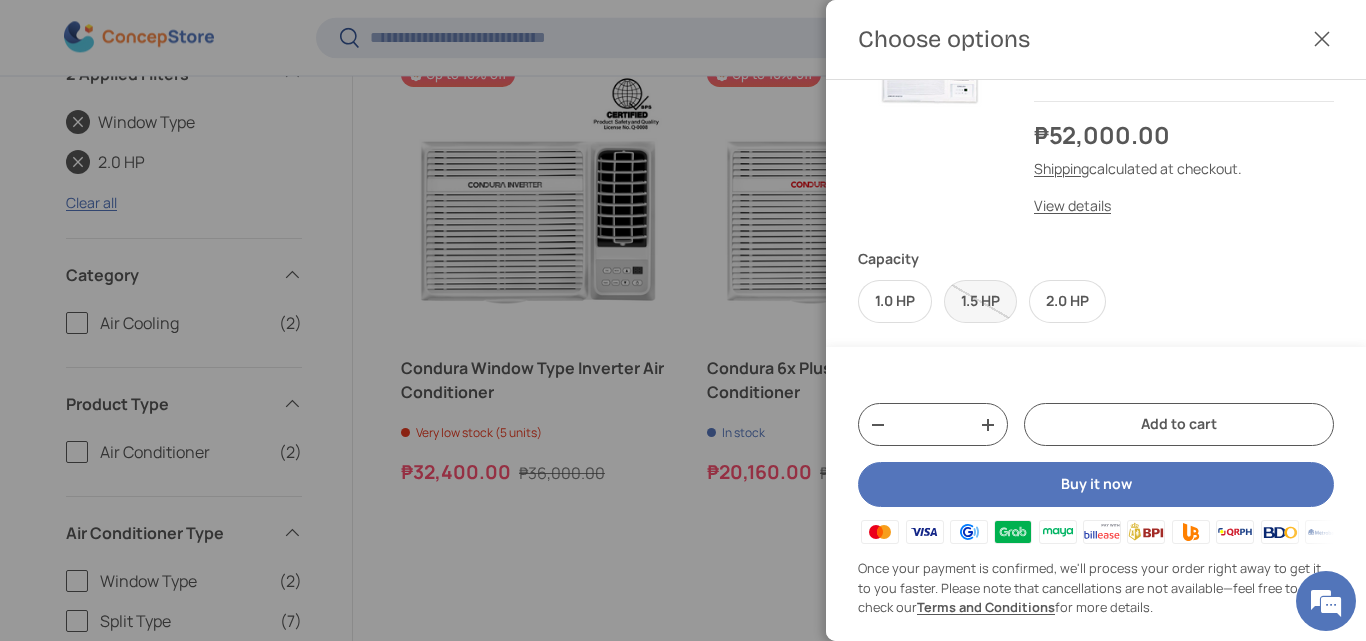 click on "Buy it now" at bounding box center (1096, 484) 